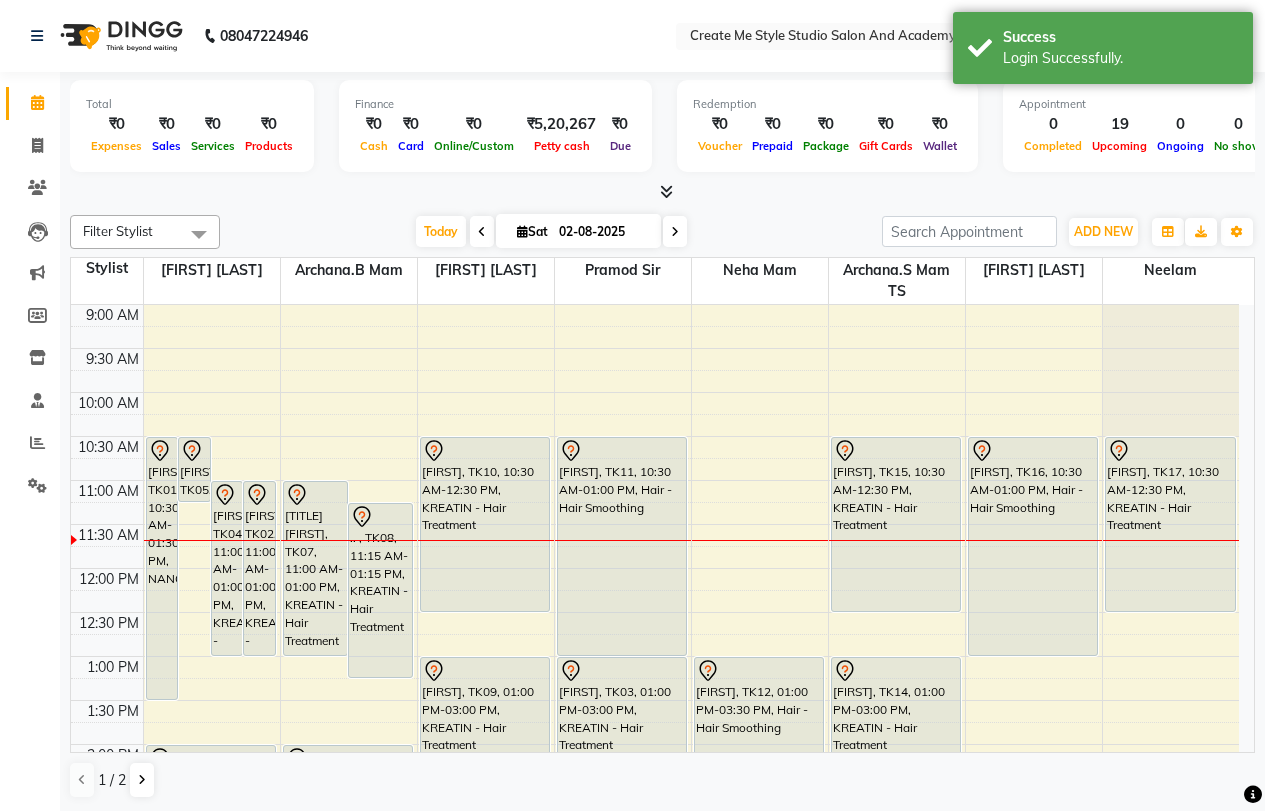 scroll, scrollTop: 0, scrollLeft: 0, axis: both 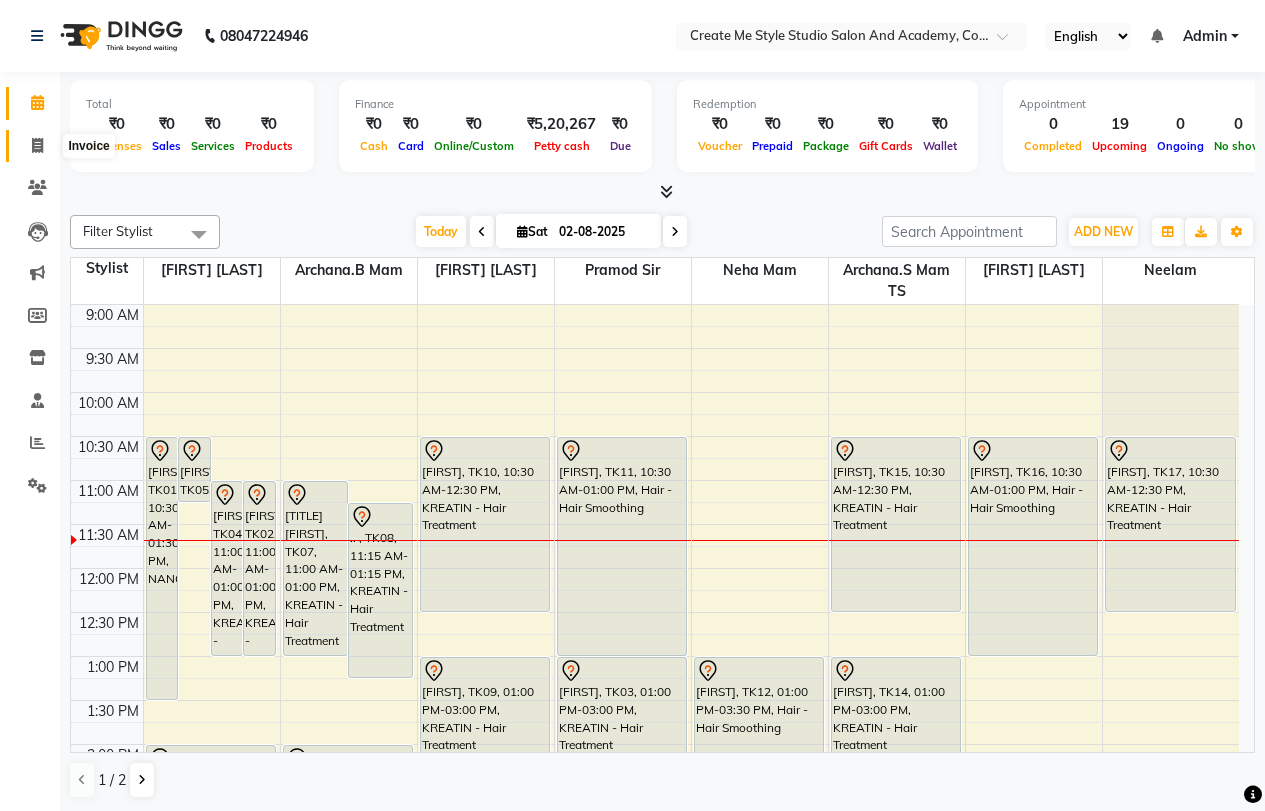 click 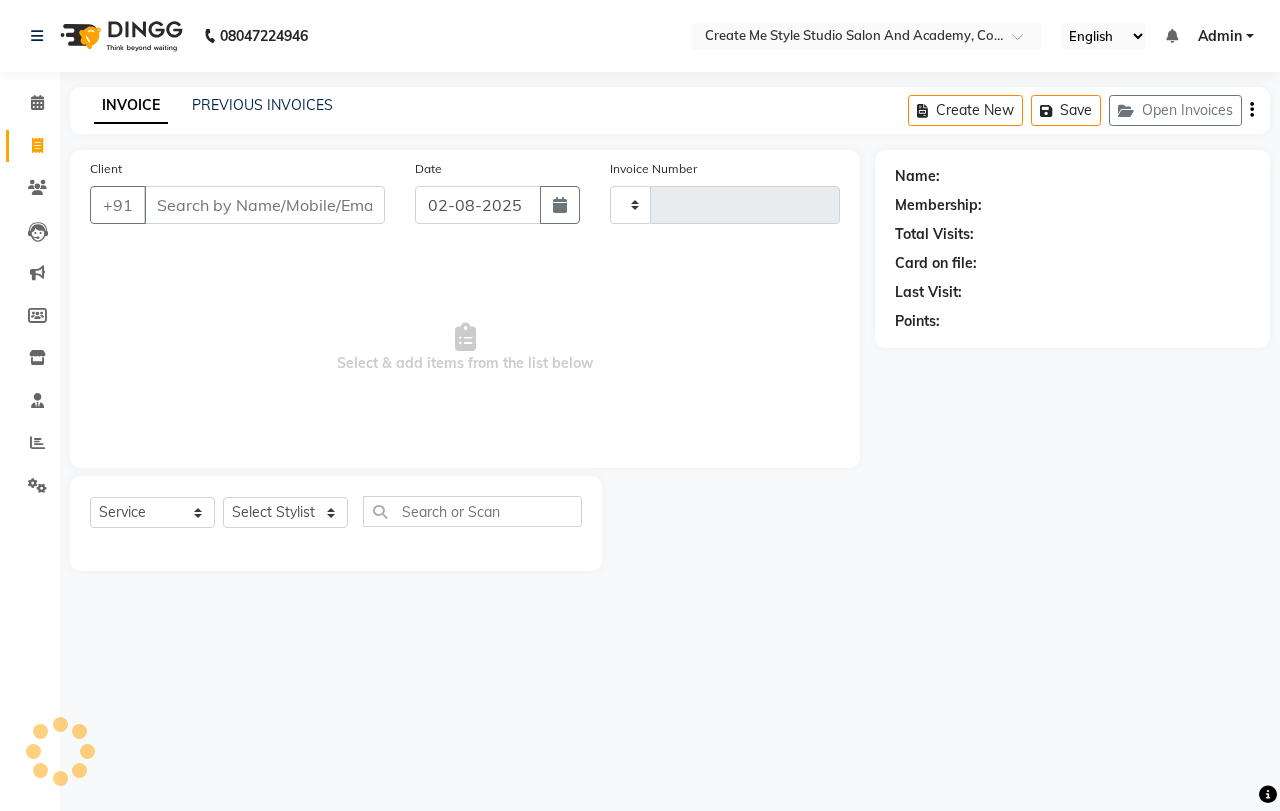 type on "1390" 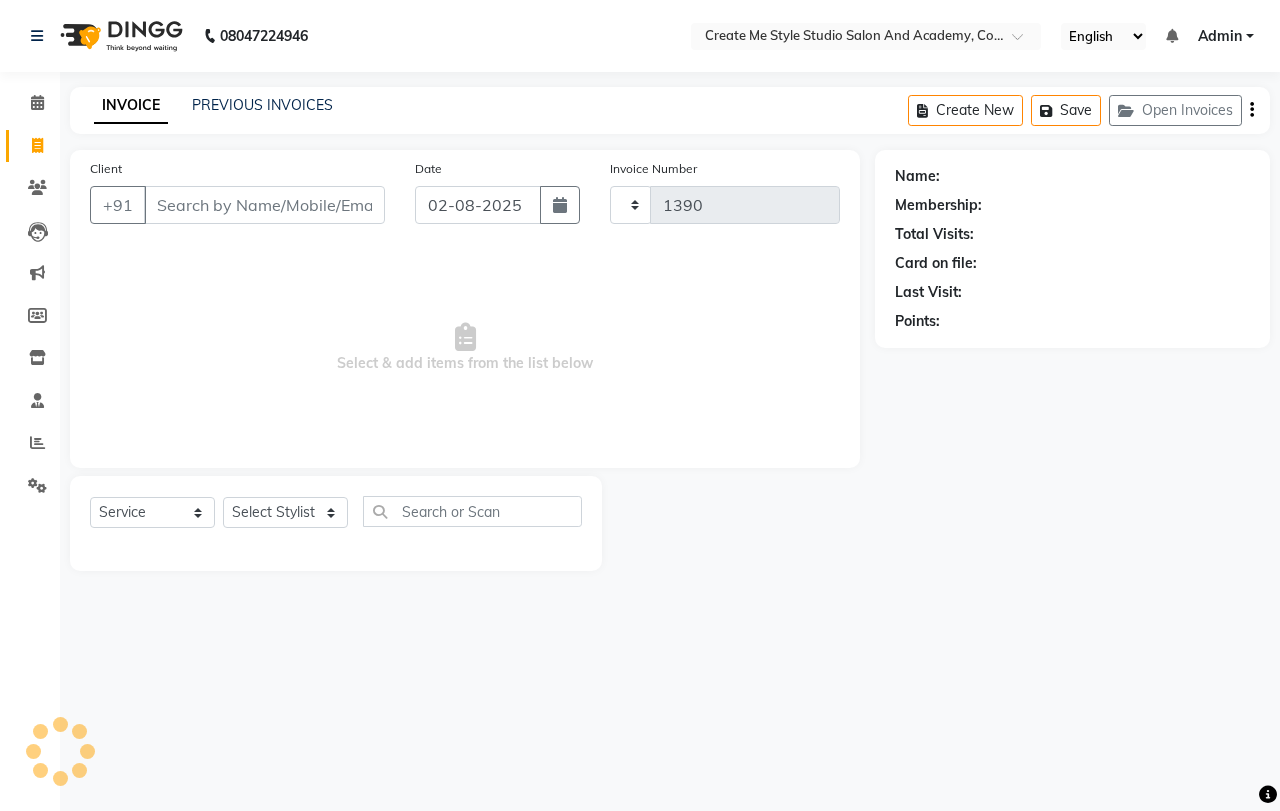 select on "8253" 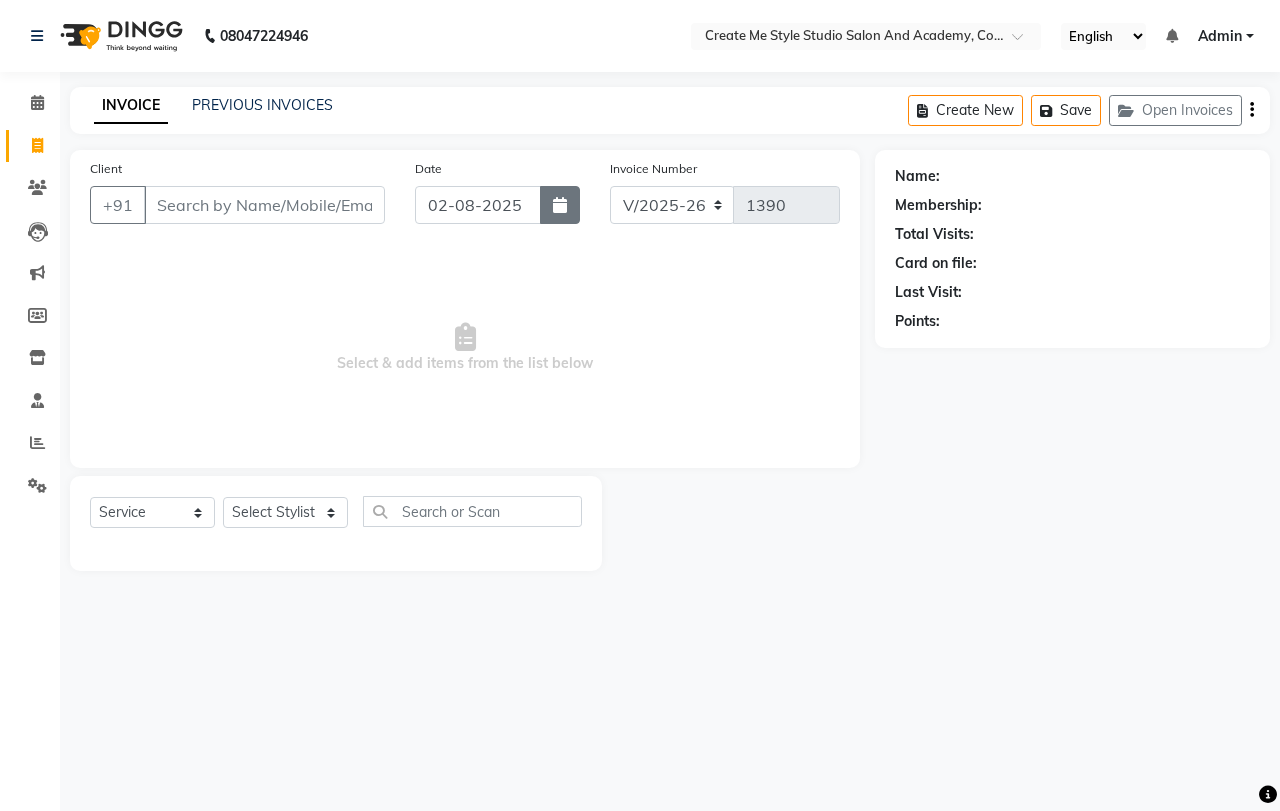 click 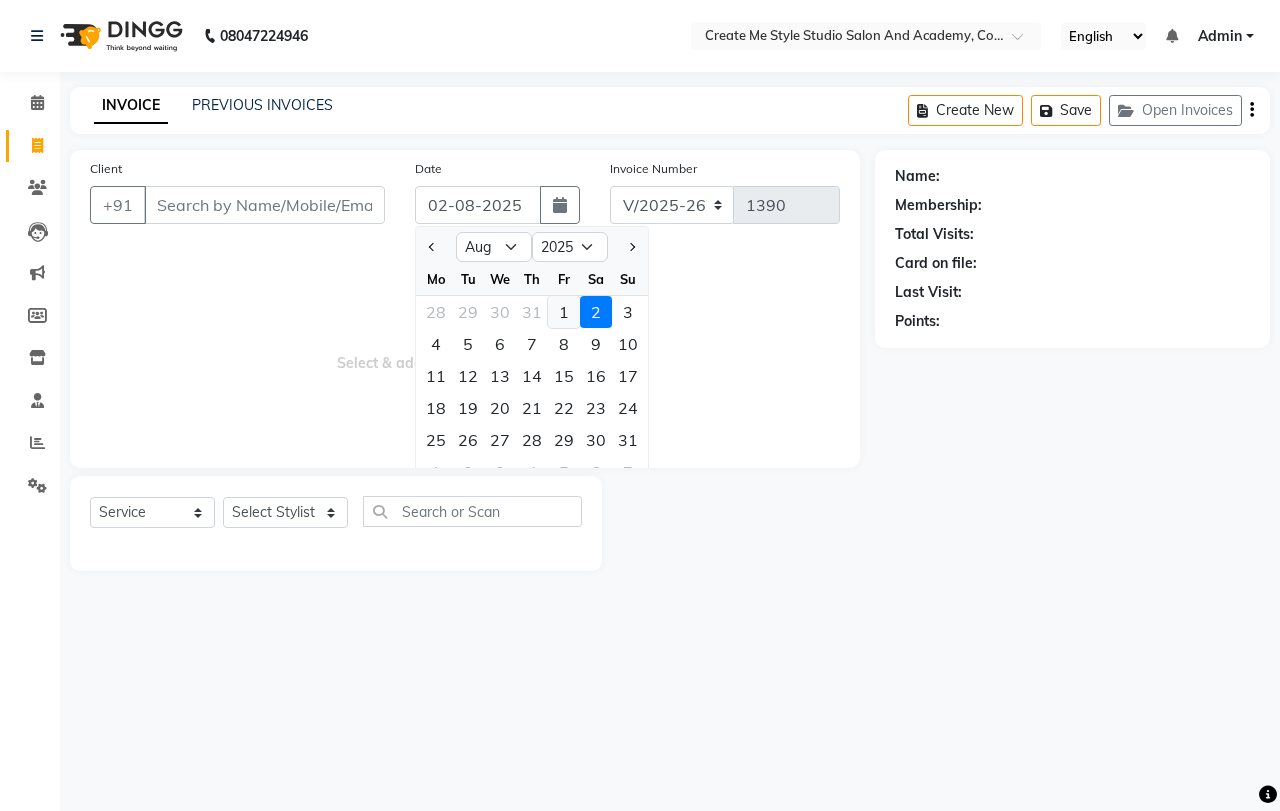 click on "1" 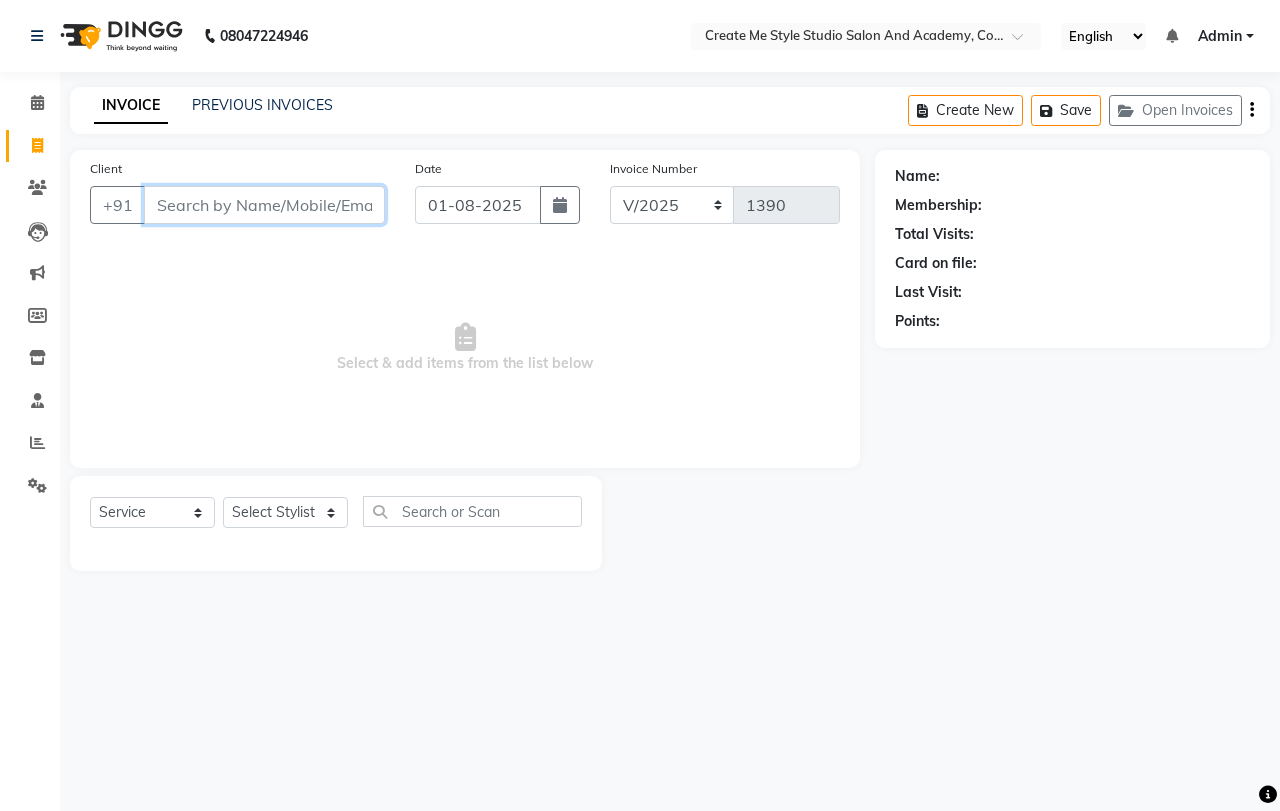 click on "Client" at bounding box center (264, 205) 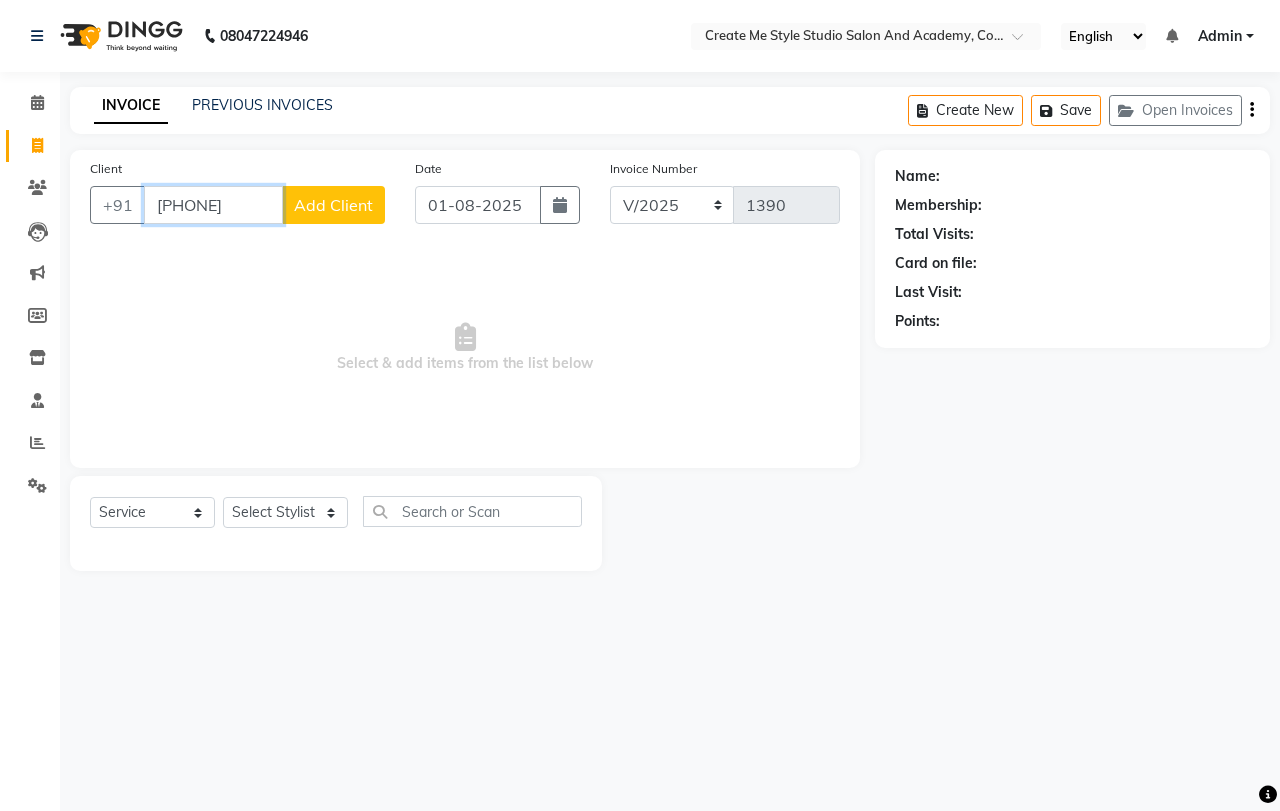type on "[PHONE]" 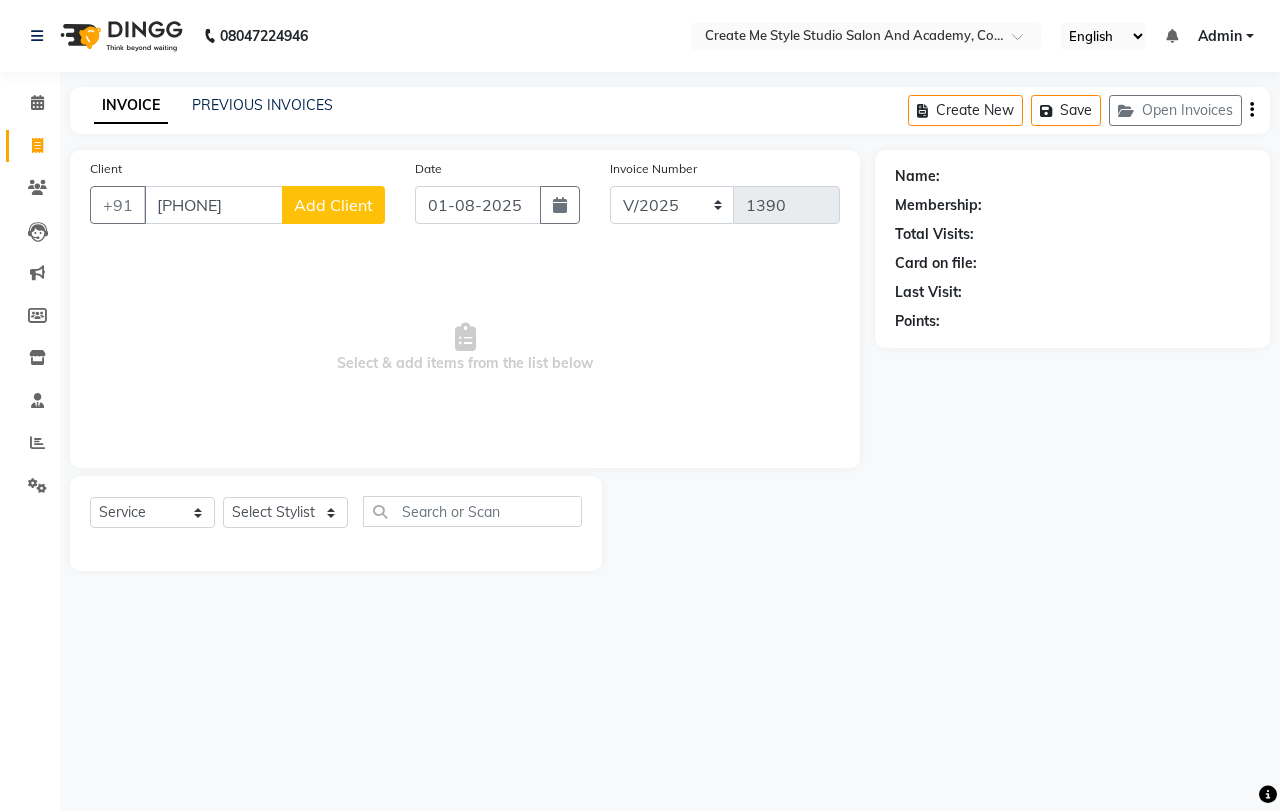 click on "Add Client" 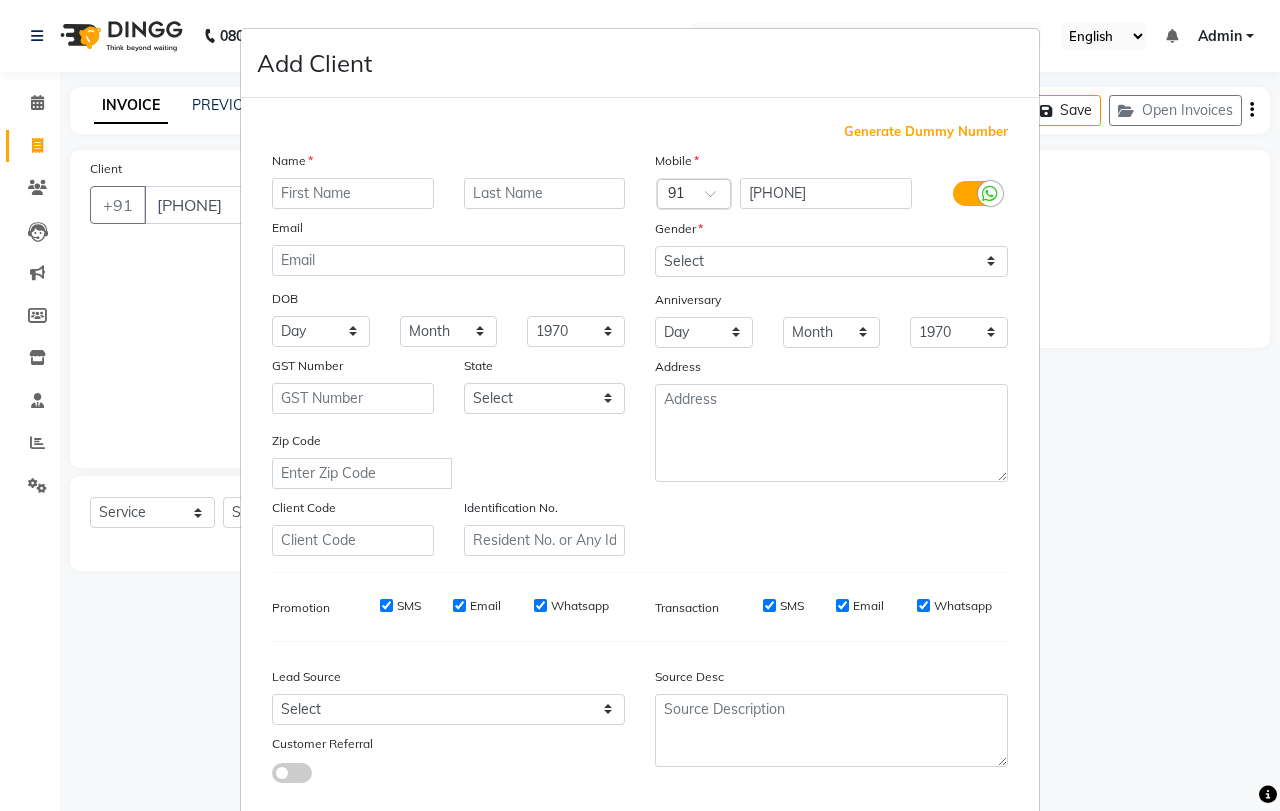 click at bounding box center [353, 193] 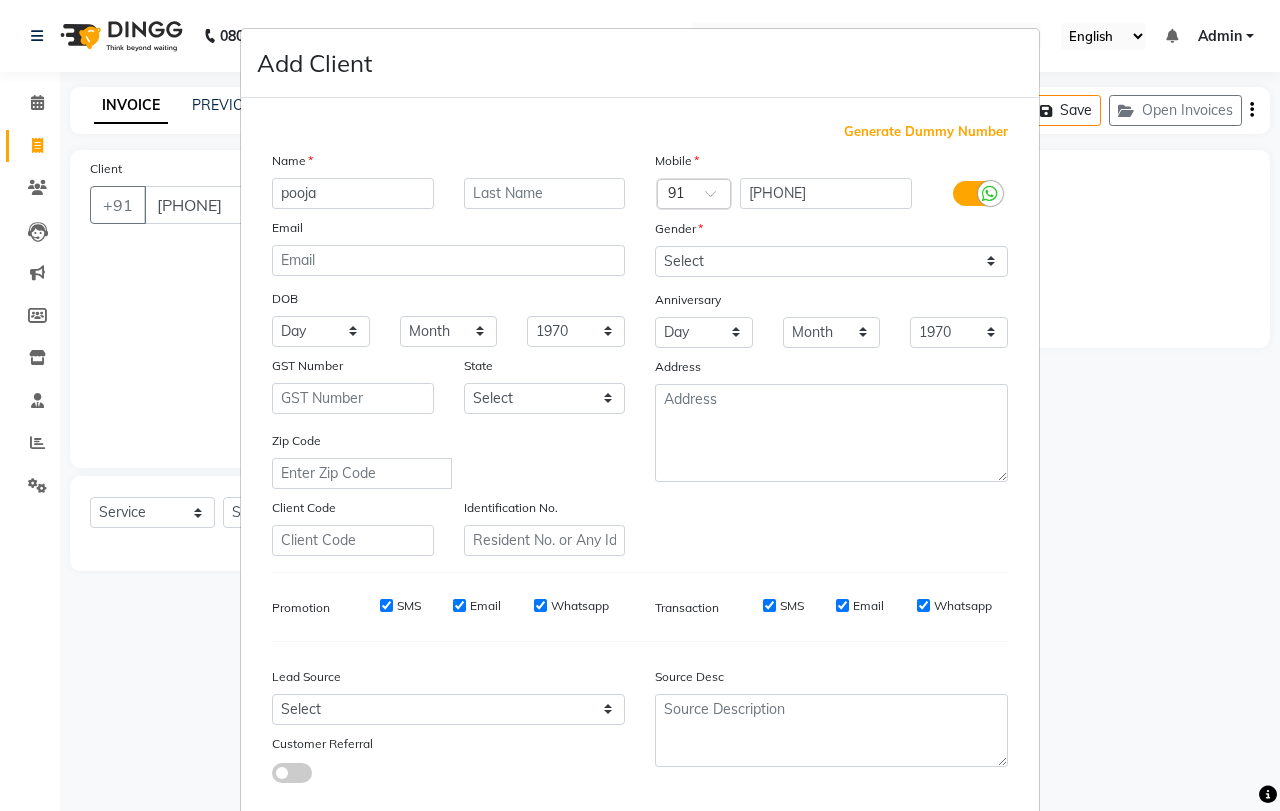 type on "pooja" 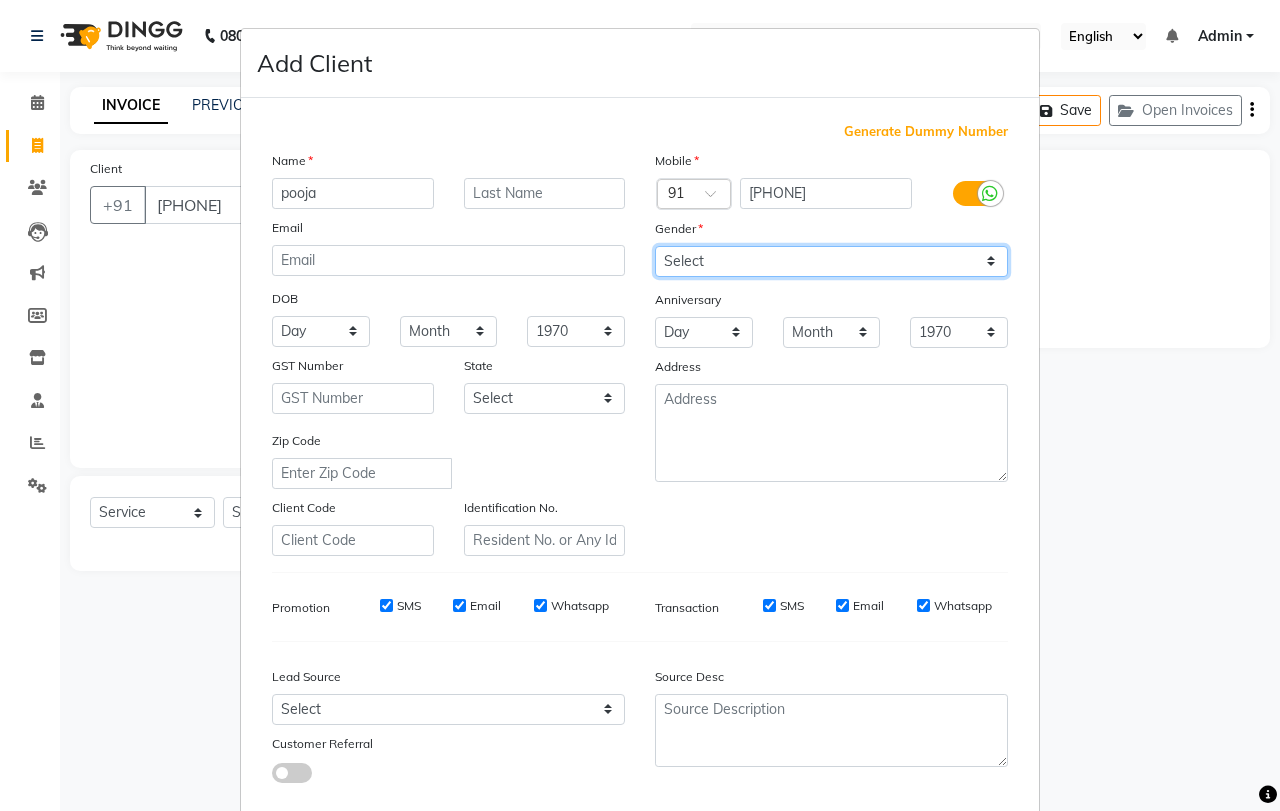 click on "Select Male Female Other Prefer Not To Say" at bounding box center [831, 261] 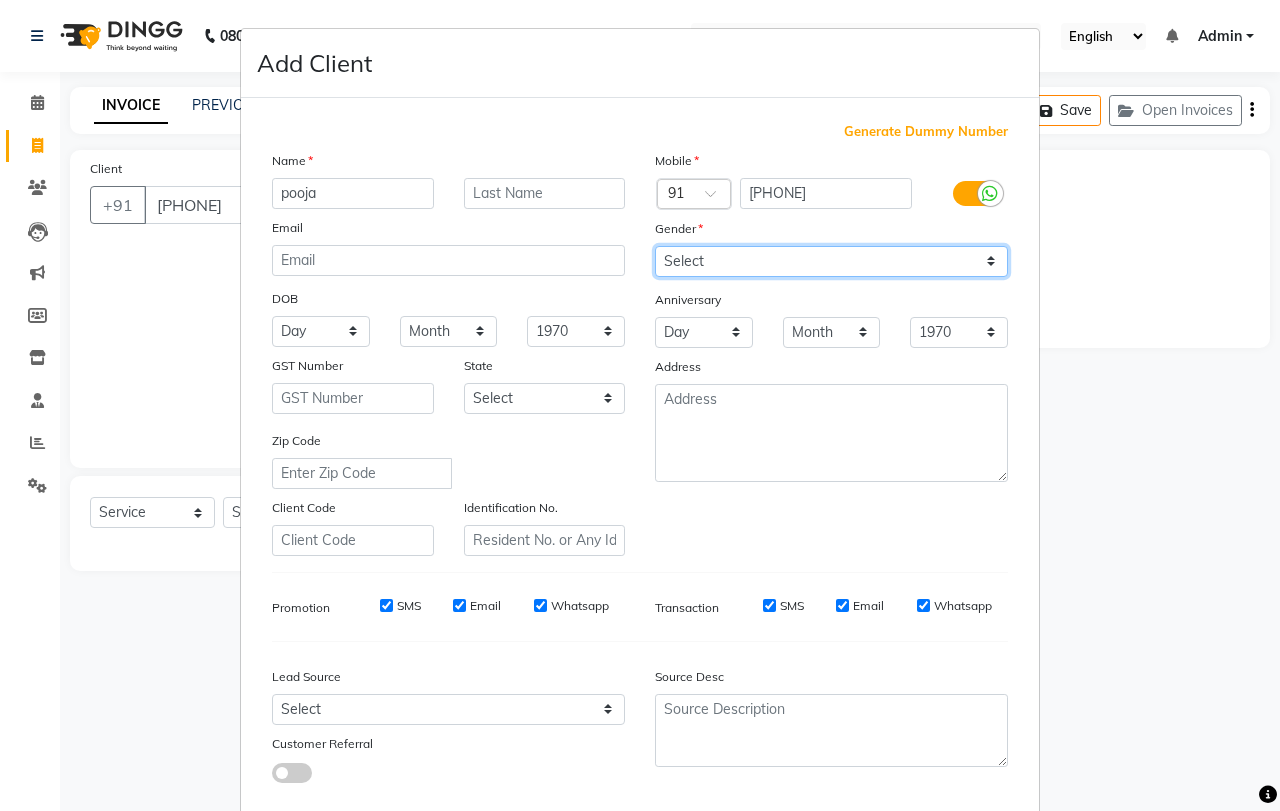 select on "female" 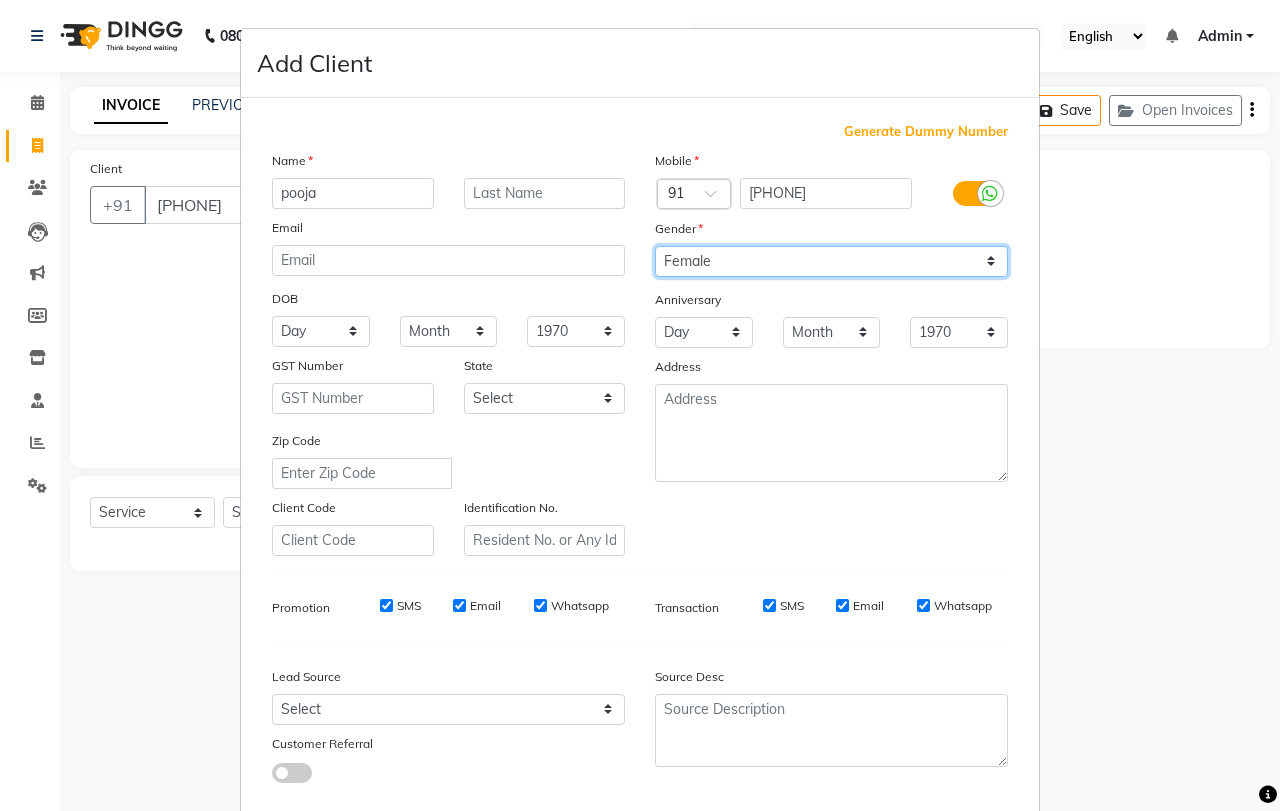 click on "Select Male Female Other Prefer Not To Say" at bounding box center [831, 261] 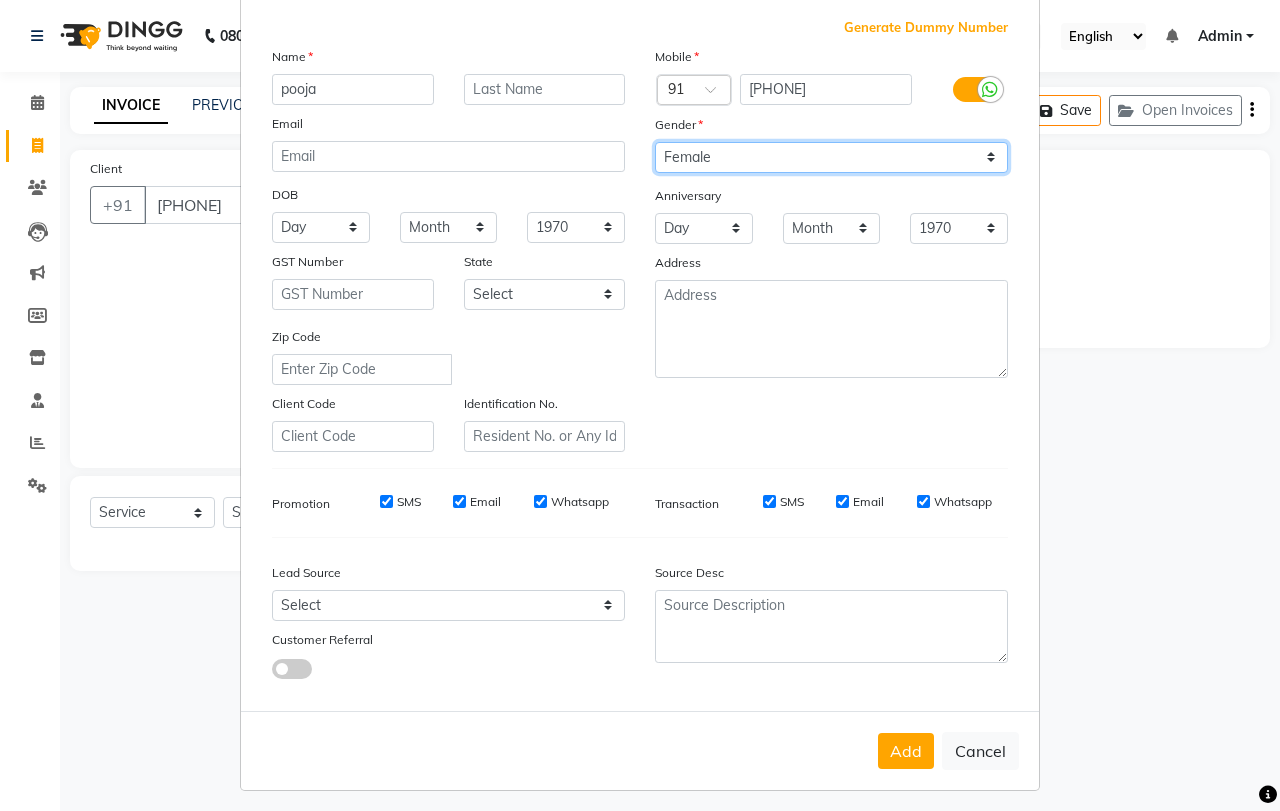 scroll, scrollTop: 112, scrollLeft: 0, axis: vertical 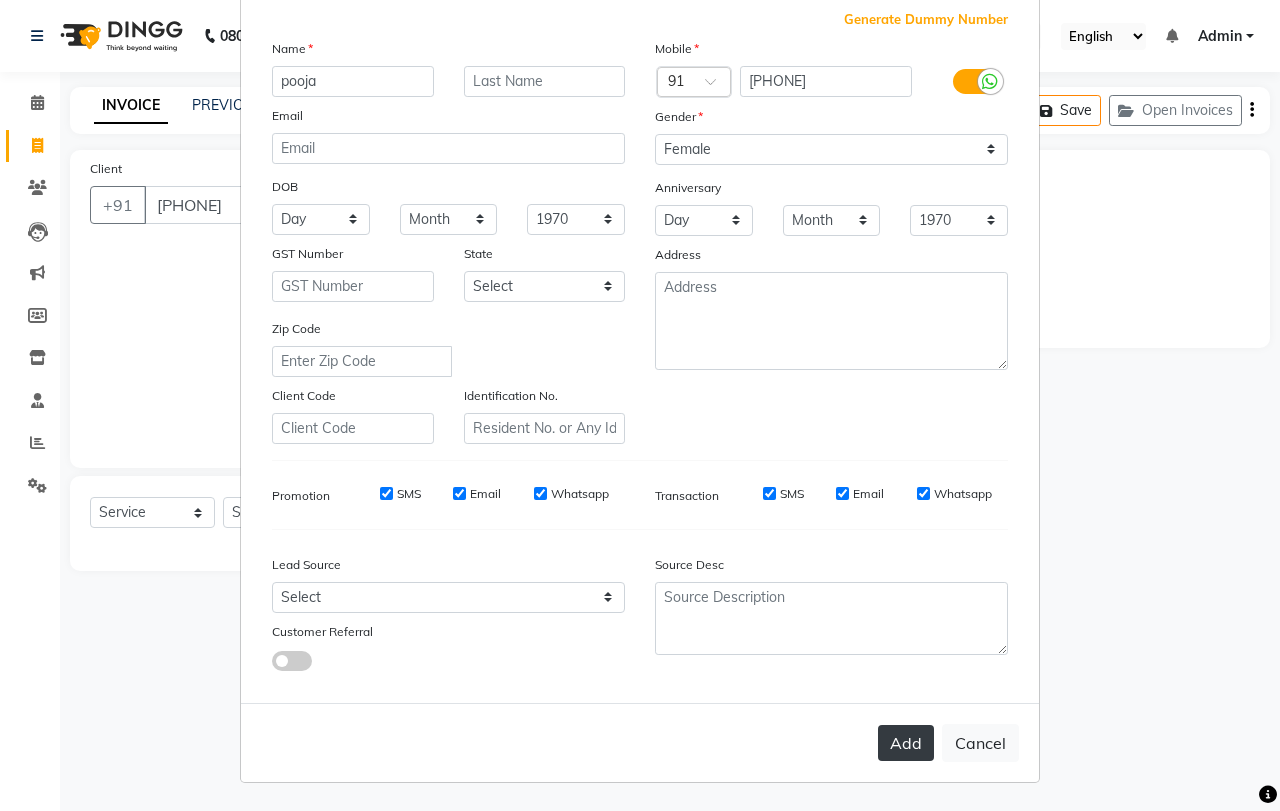 click on "Add" at bounding box center [906, 743] 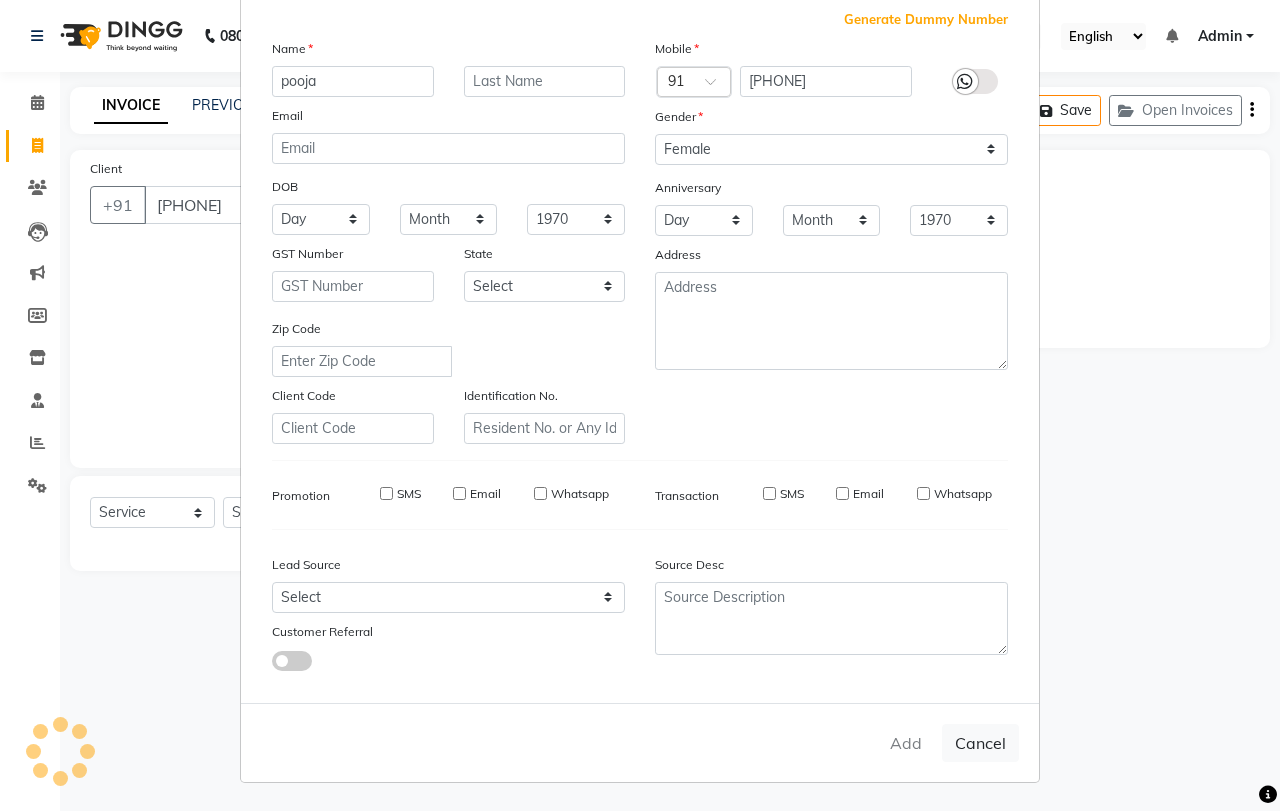 type 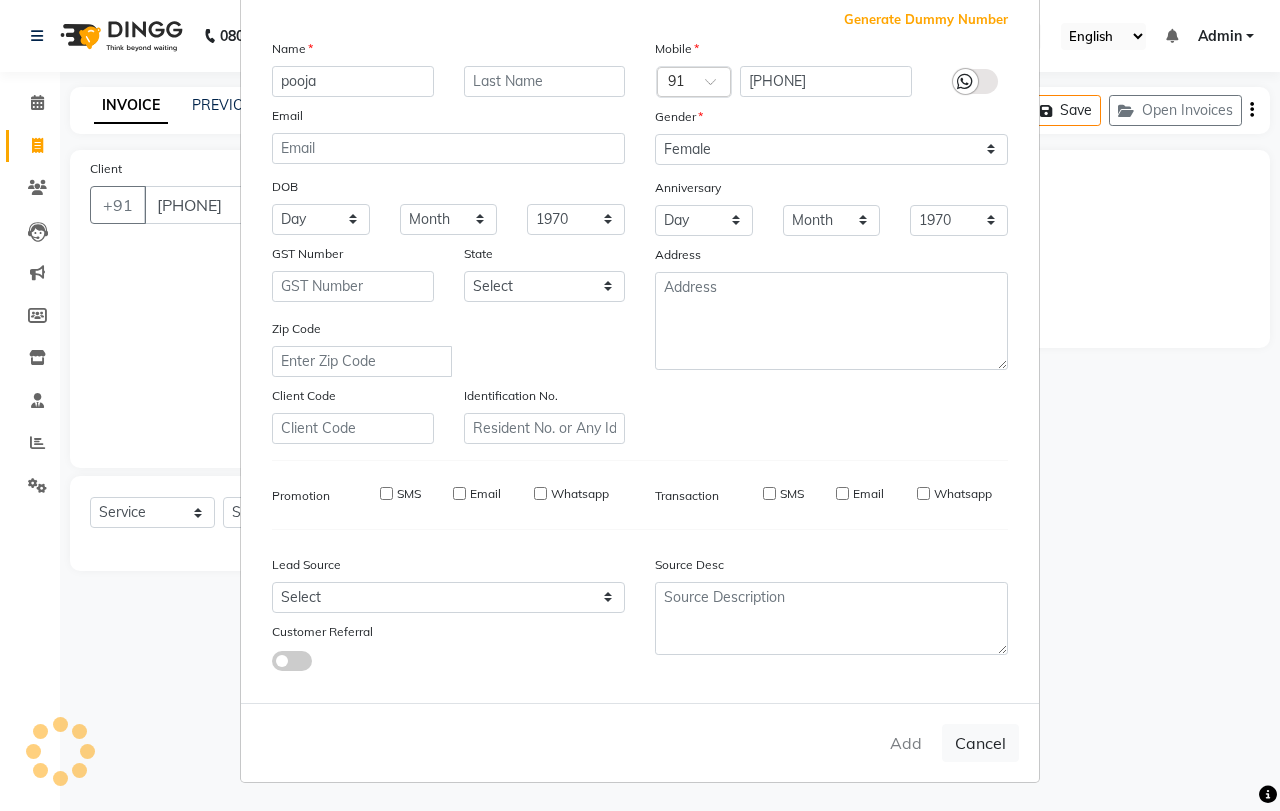 select 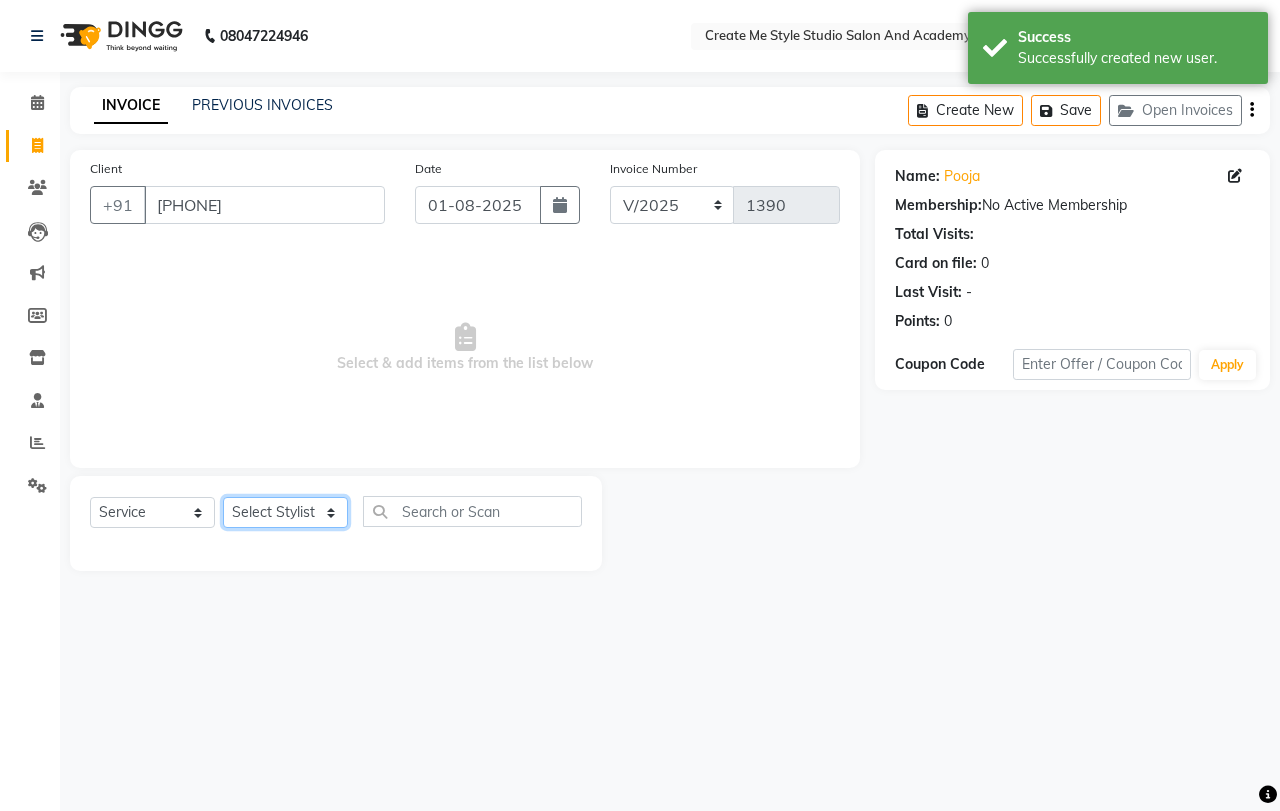 click on "Select Stylist [FIRST] [LAST]  [FIRST] [LAST]  [FIRST] [LAST] TS [FIRST] [LAST] [FIRST] [LAST] [FIRST] [LAST] [FIRST] [LAST] [FIRST] [LAST] [FIRST] [LAST]" 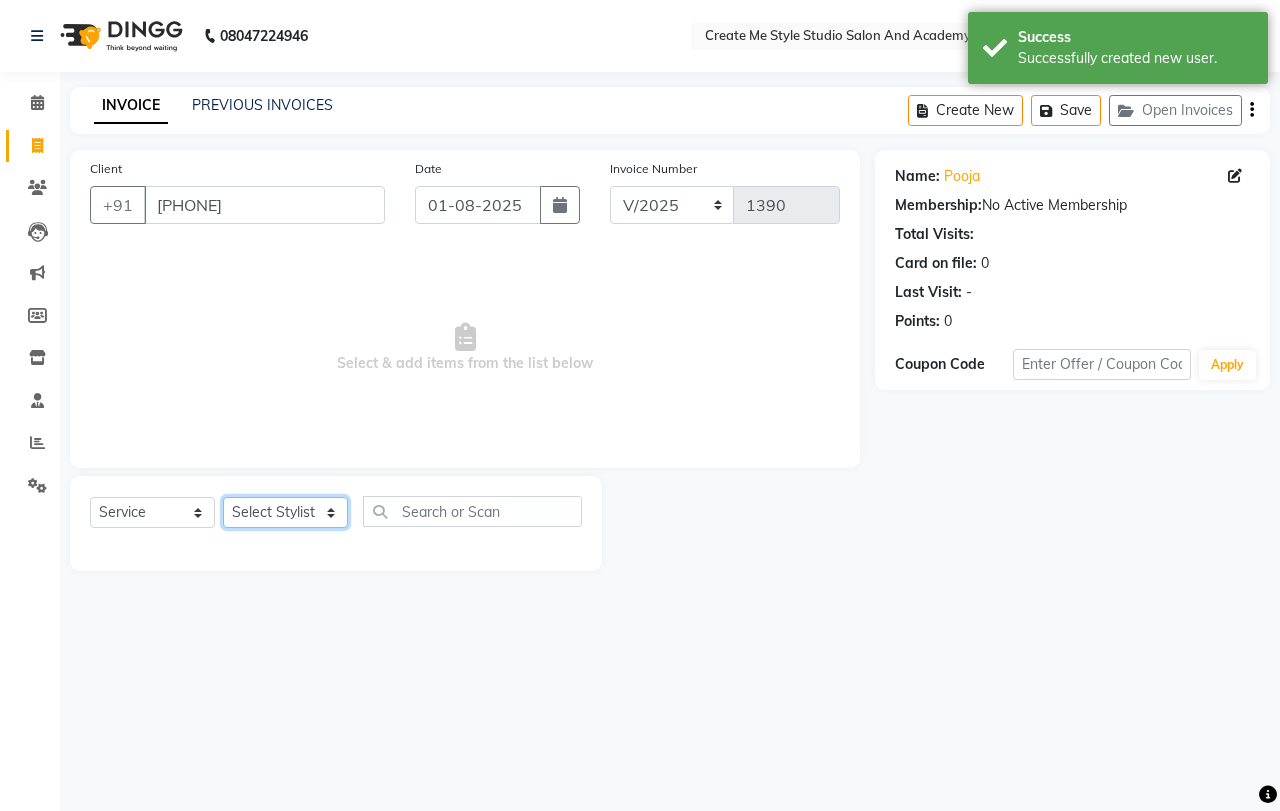 select on "79118" 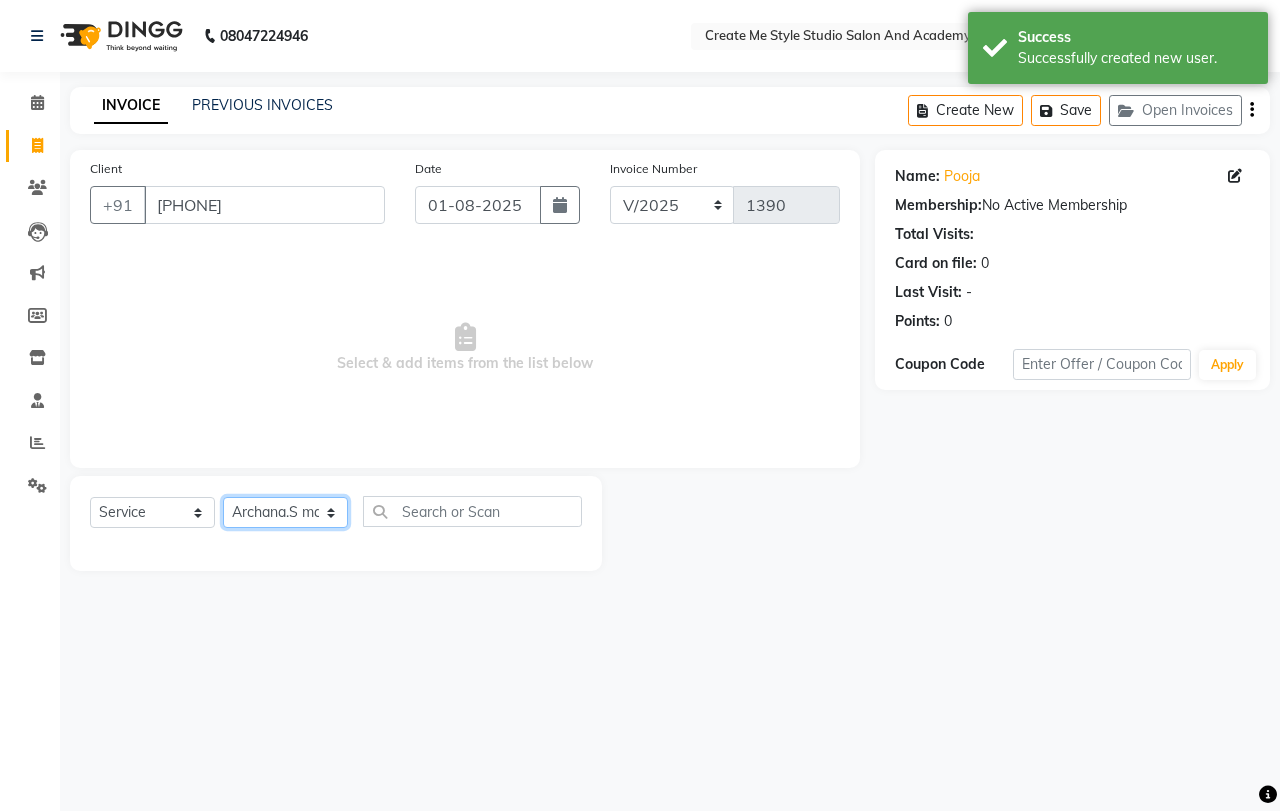 click on "Select Stylist [FIRST] [LAST]  [FIRST] [LAST]  [FIRST] [LAST] TS [FIRST] [LAST] [FIRST] [LAST] [FIRST] [LAST] [FIRST] [LAST] [FIRST] [LAST] [FIRST] [LAST]" 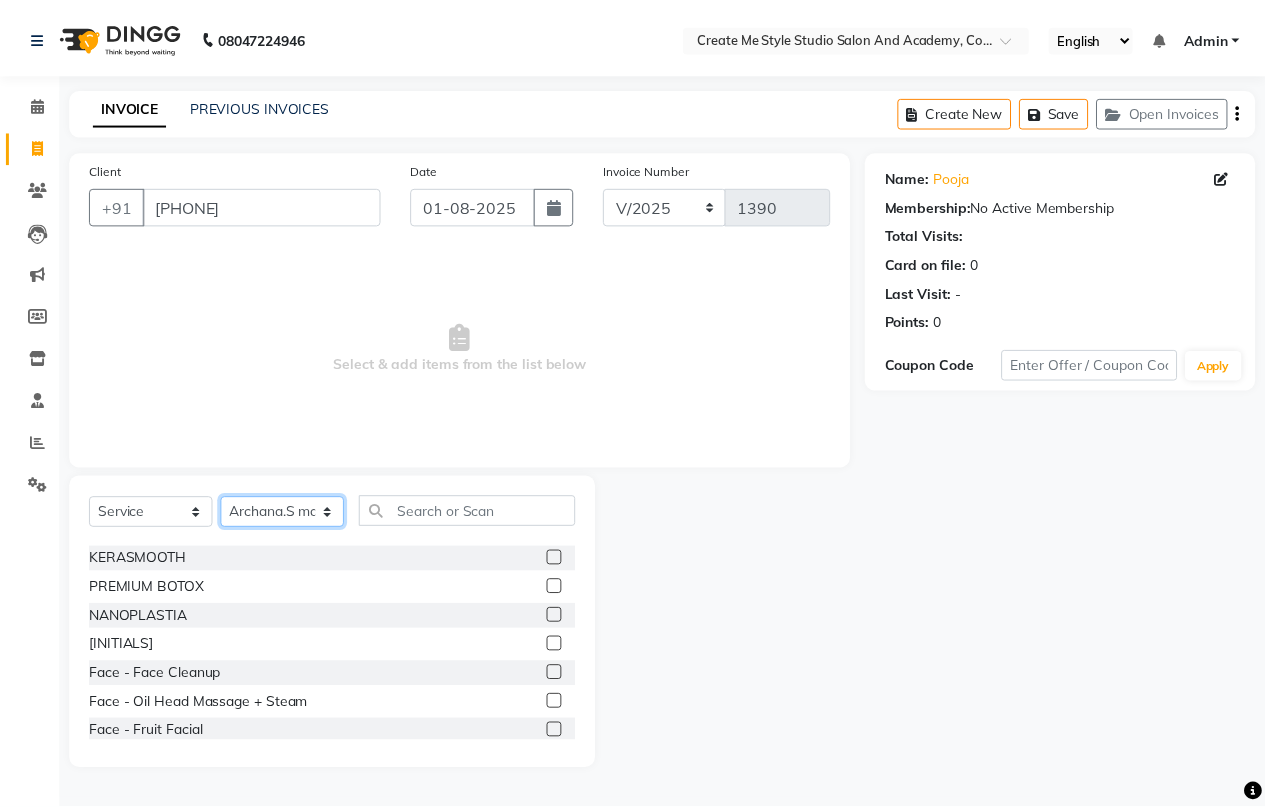 scroll, scrollTop: 367, scrollLeft: 0, axis: vertical 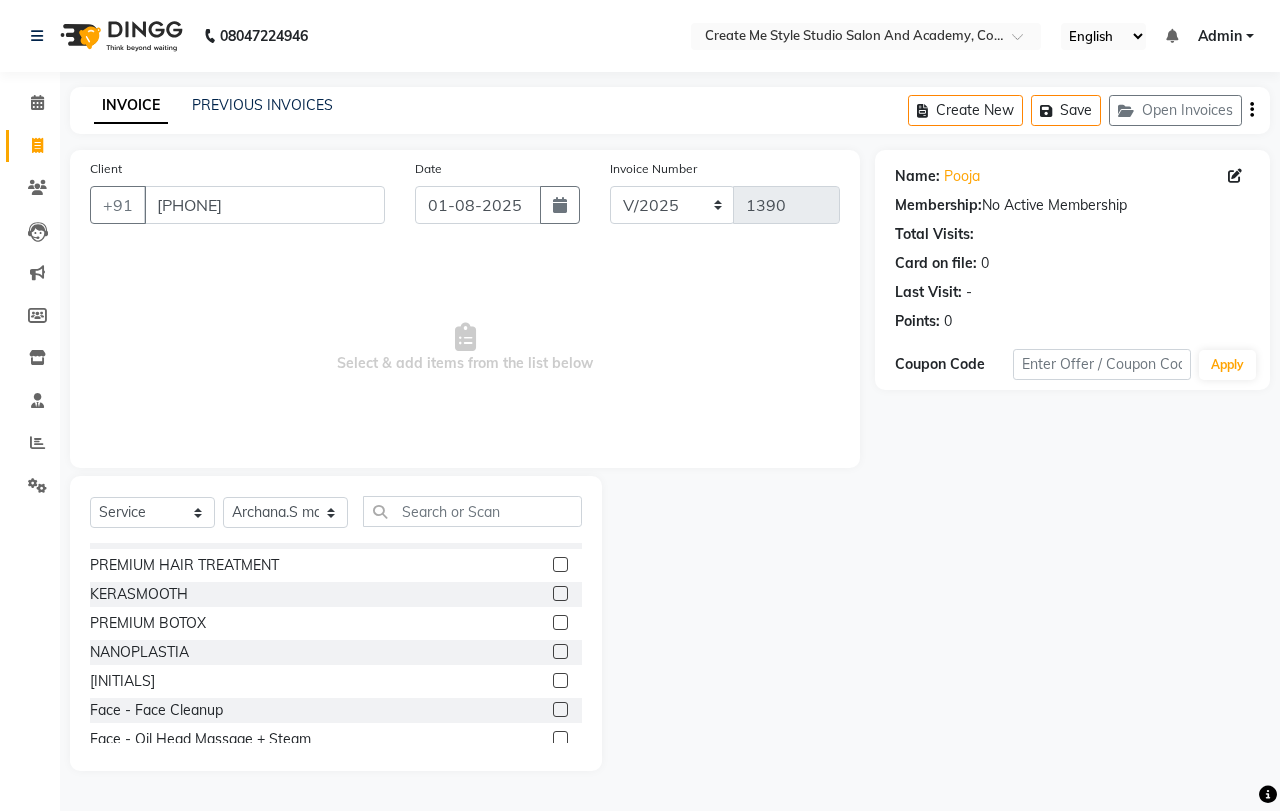 click 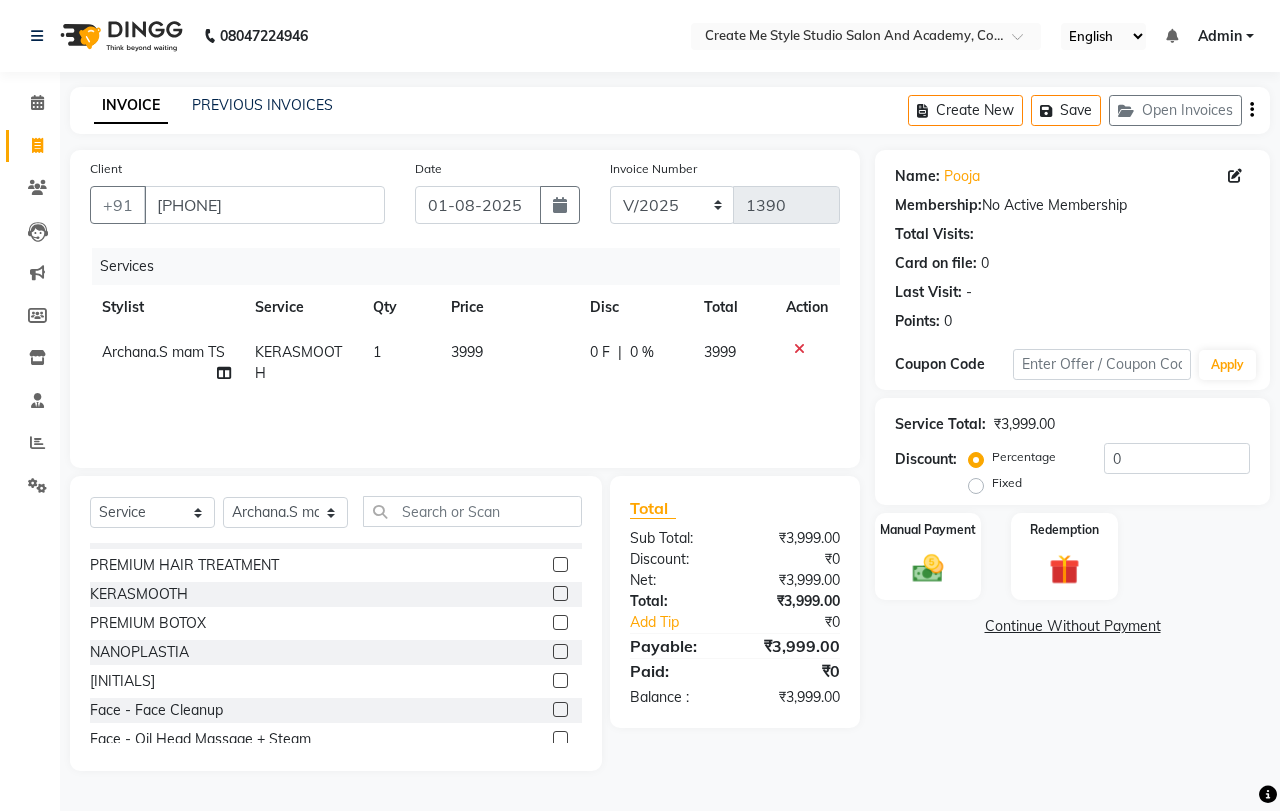 click 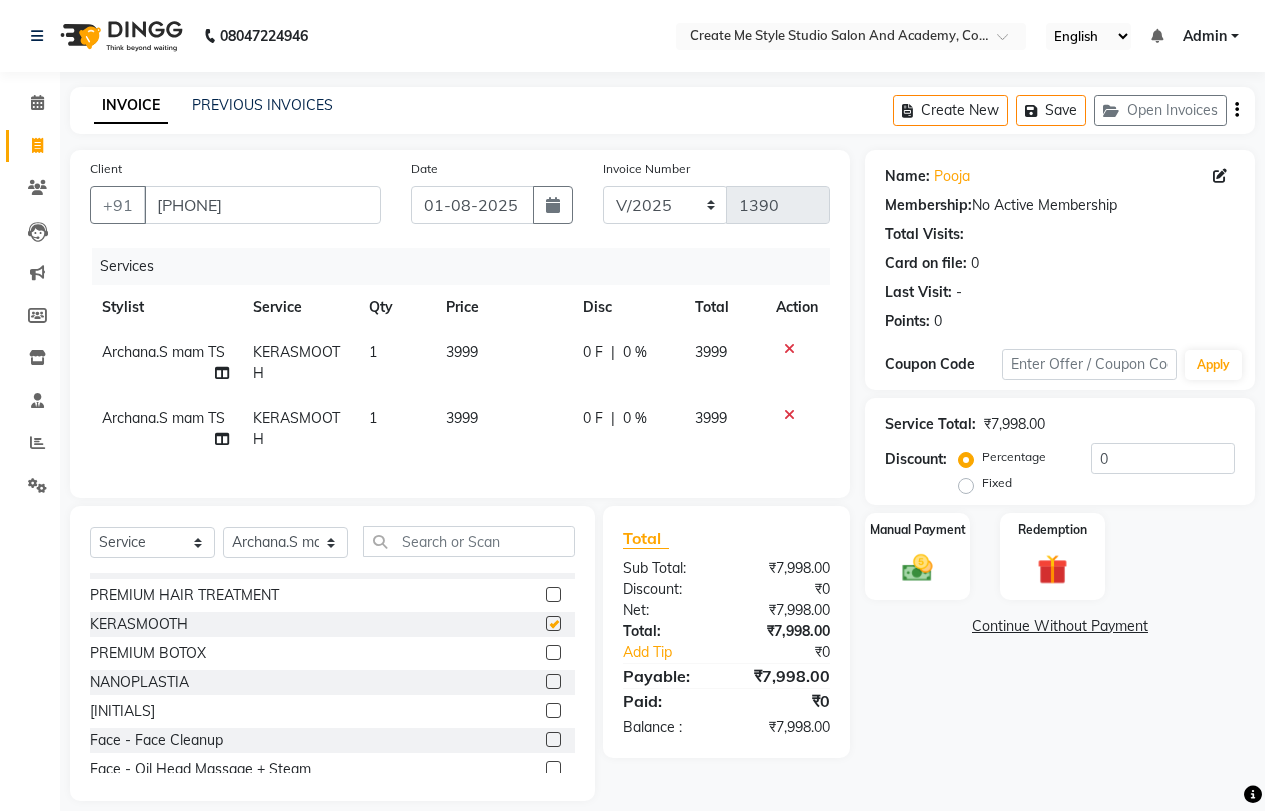 checkbox on "false" 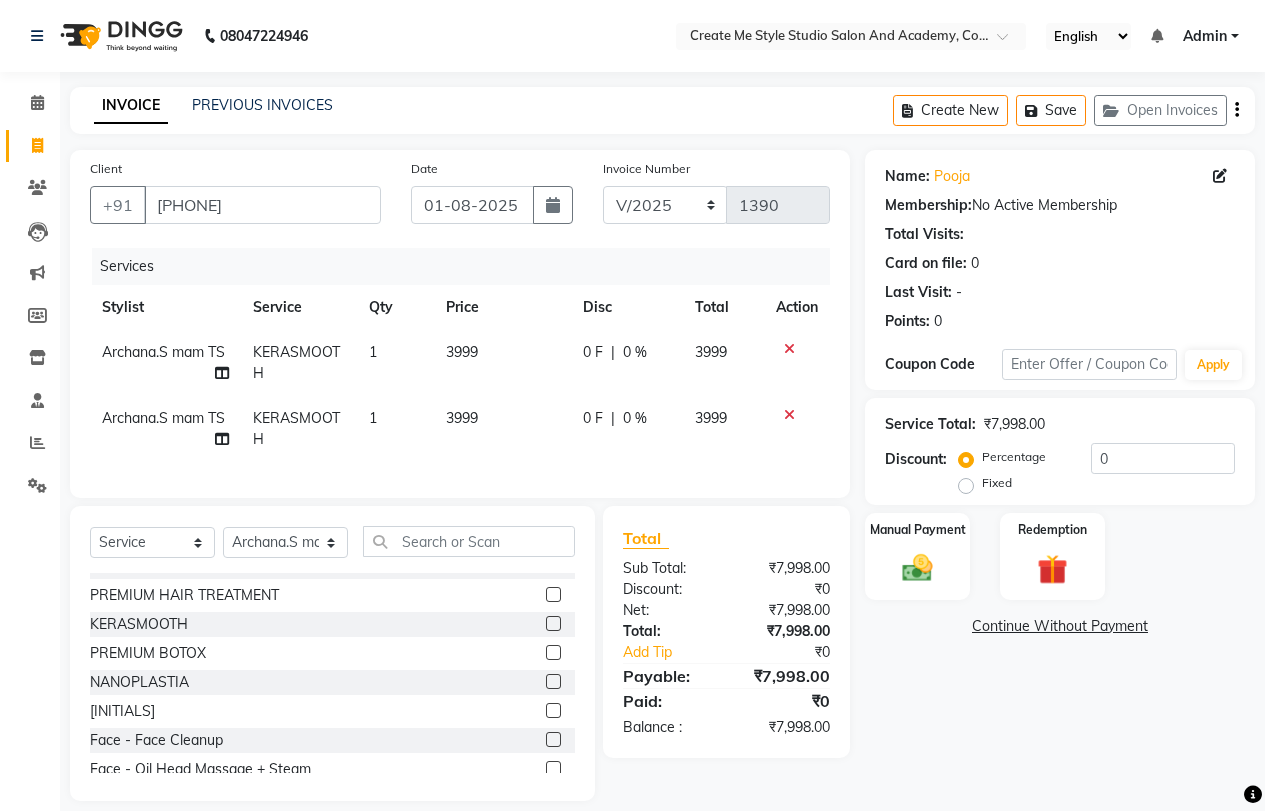 click 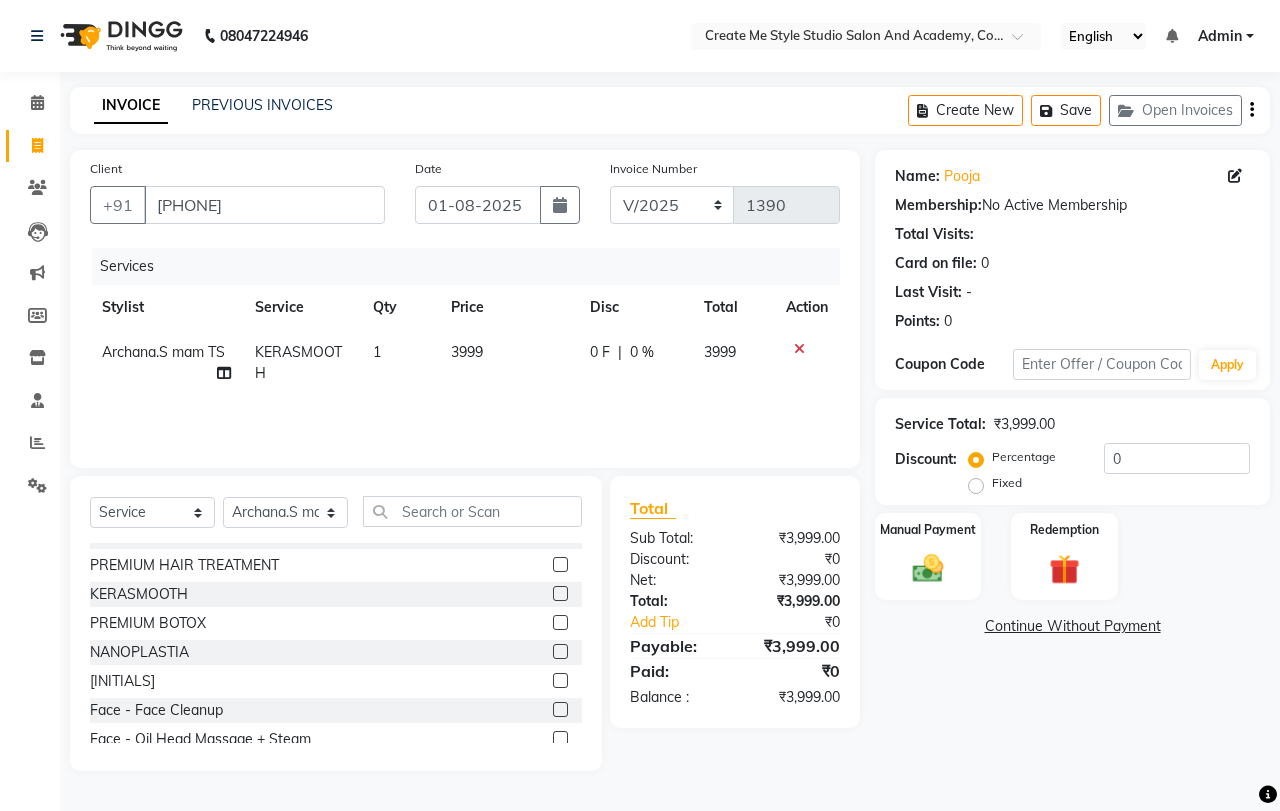 click on "3999" 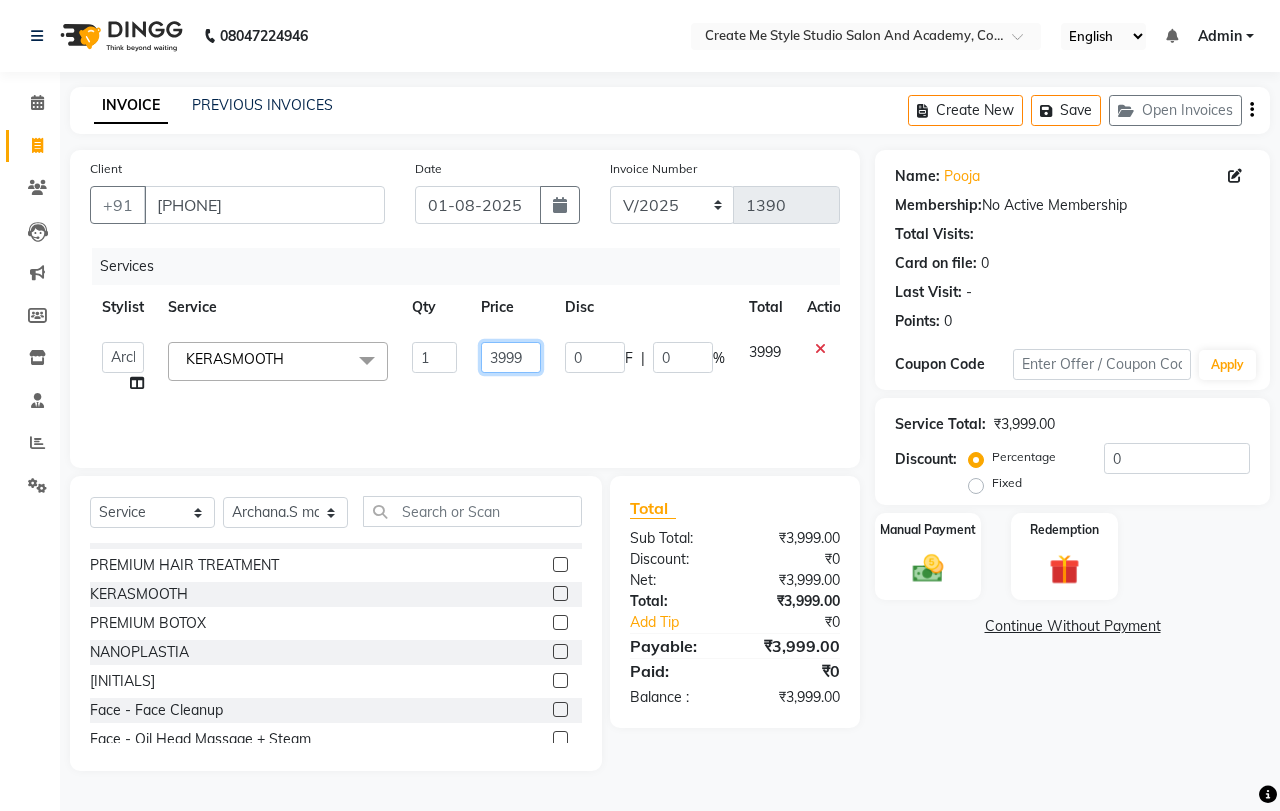 click on "3999" 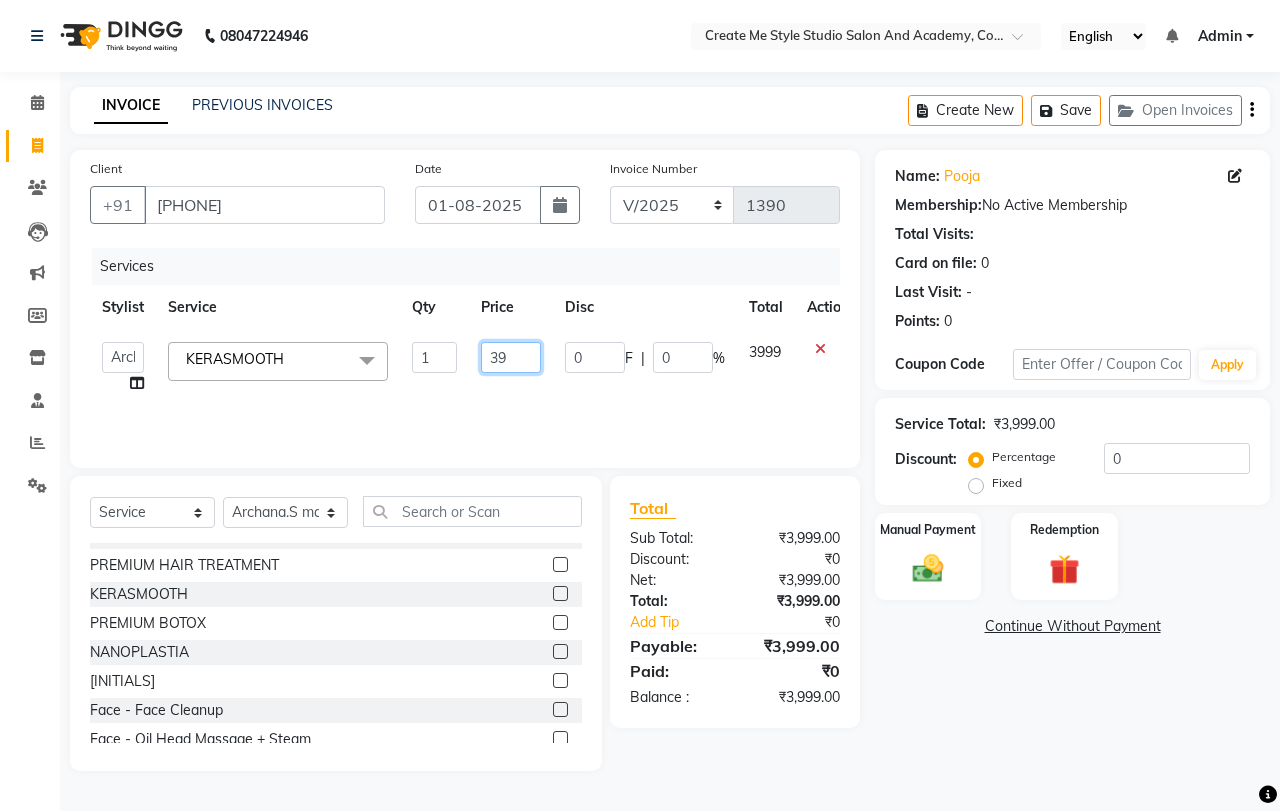 type on "3" 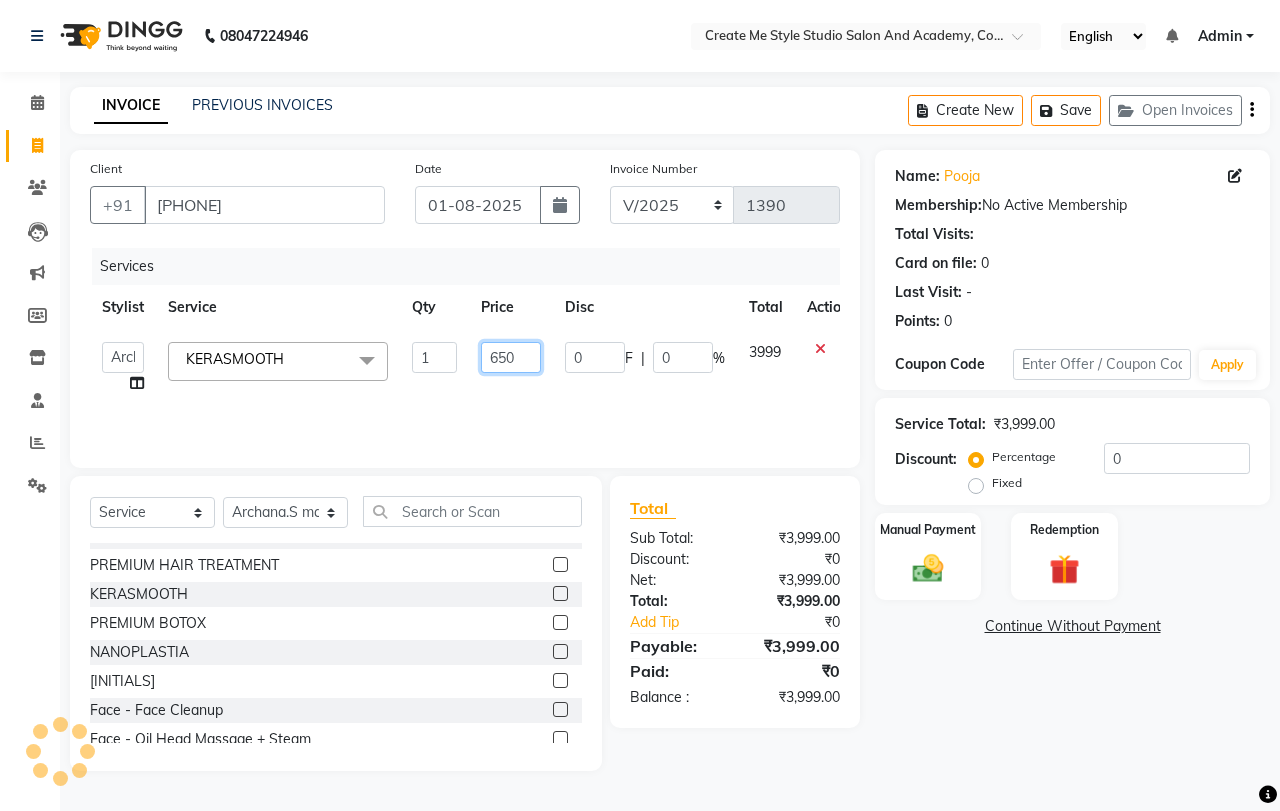 type on "6500" 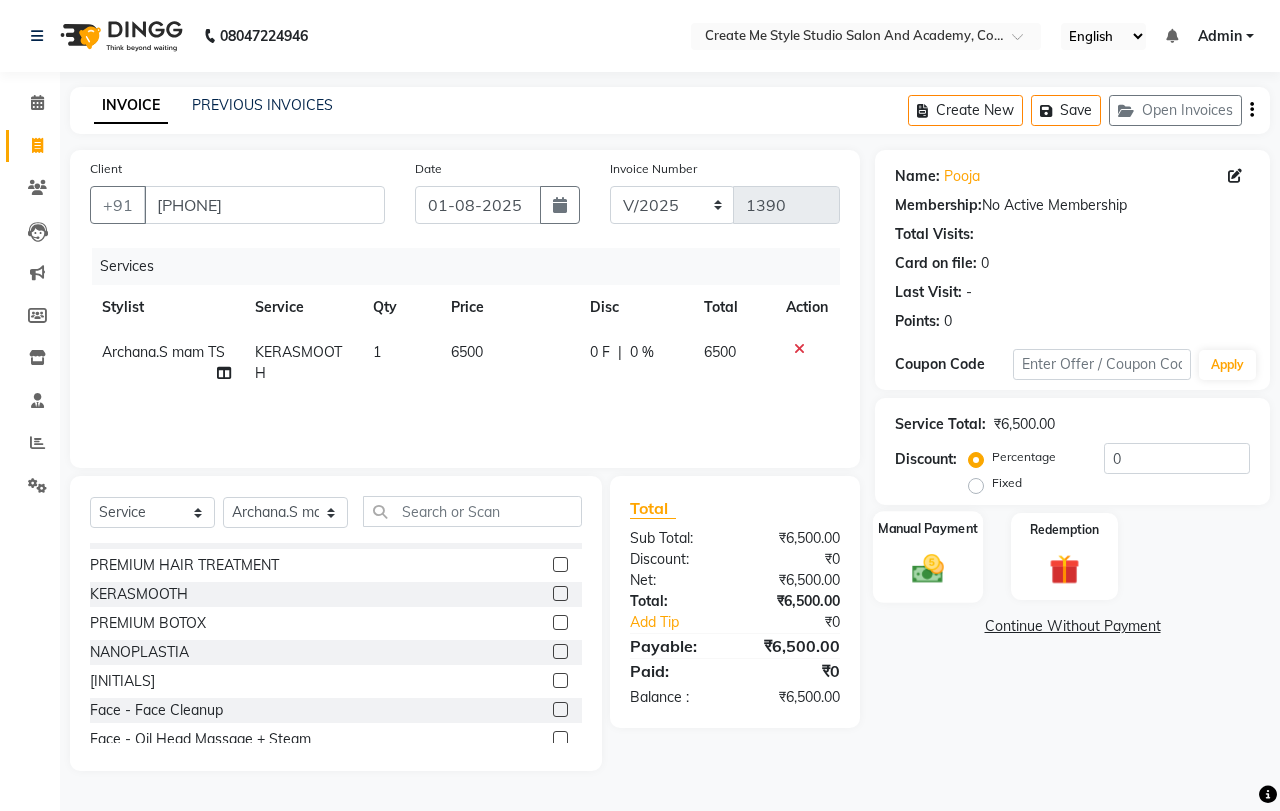 click 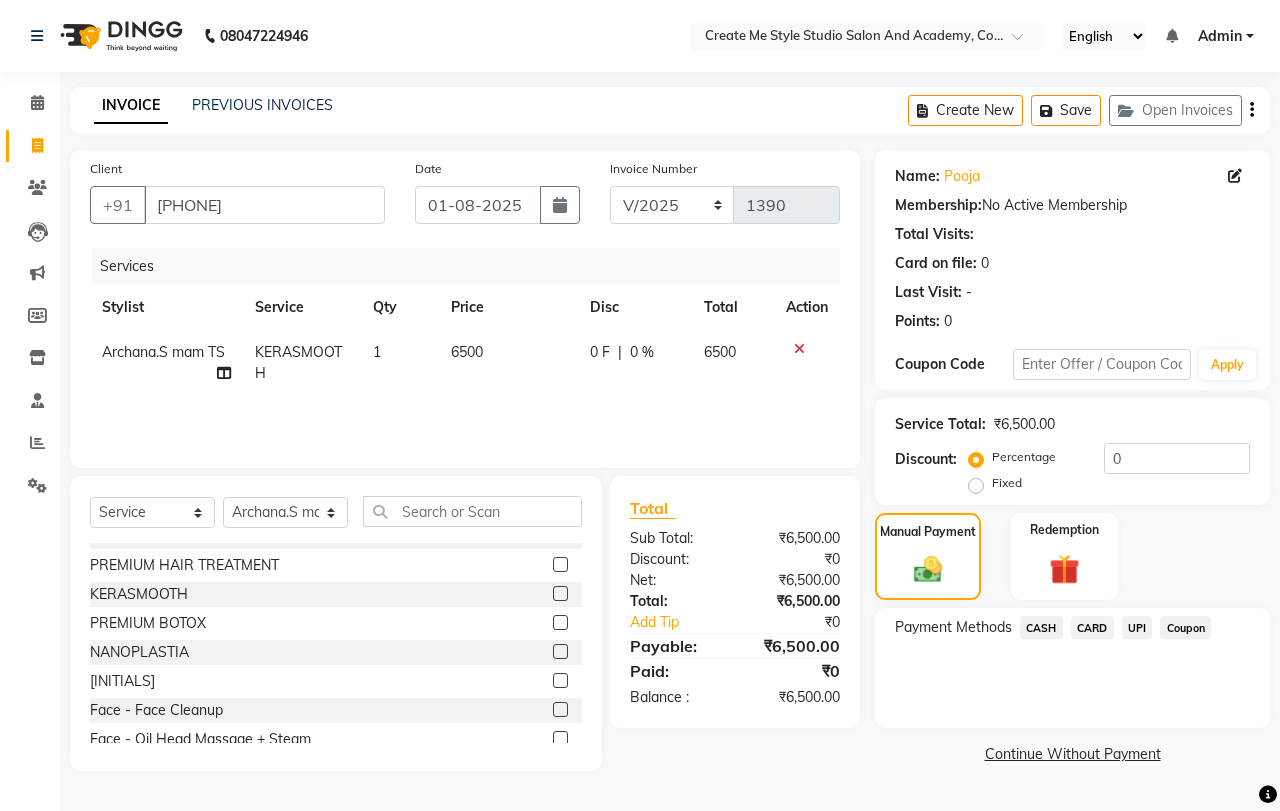 click on "UPI" 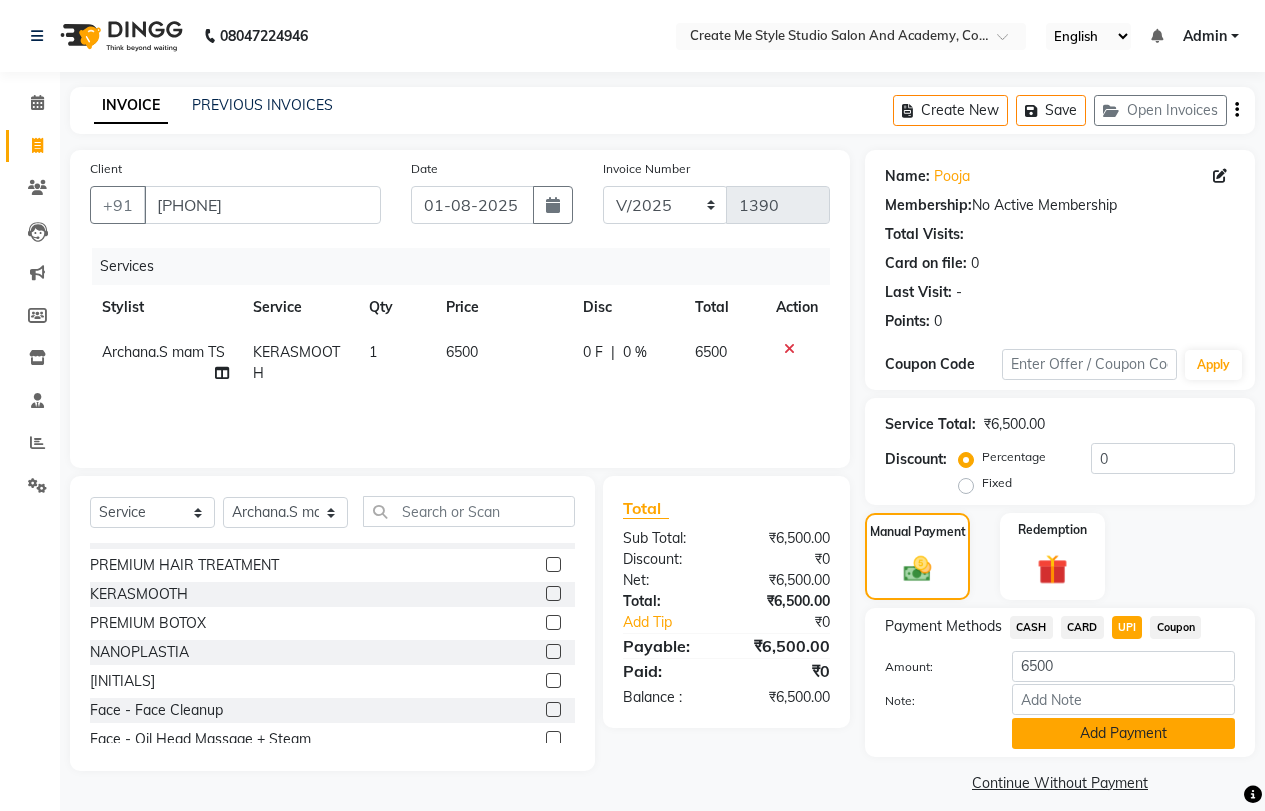 click on "Add Payment" 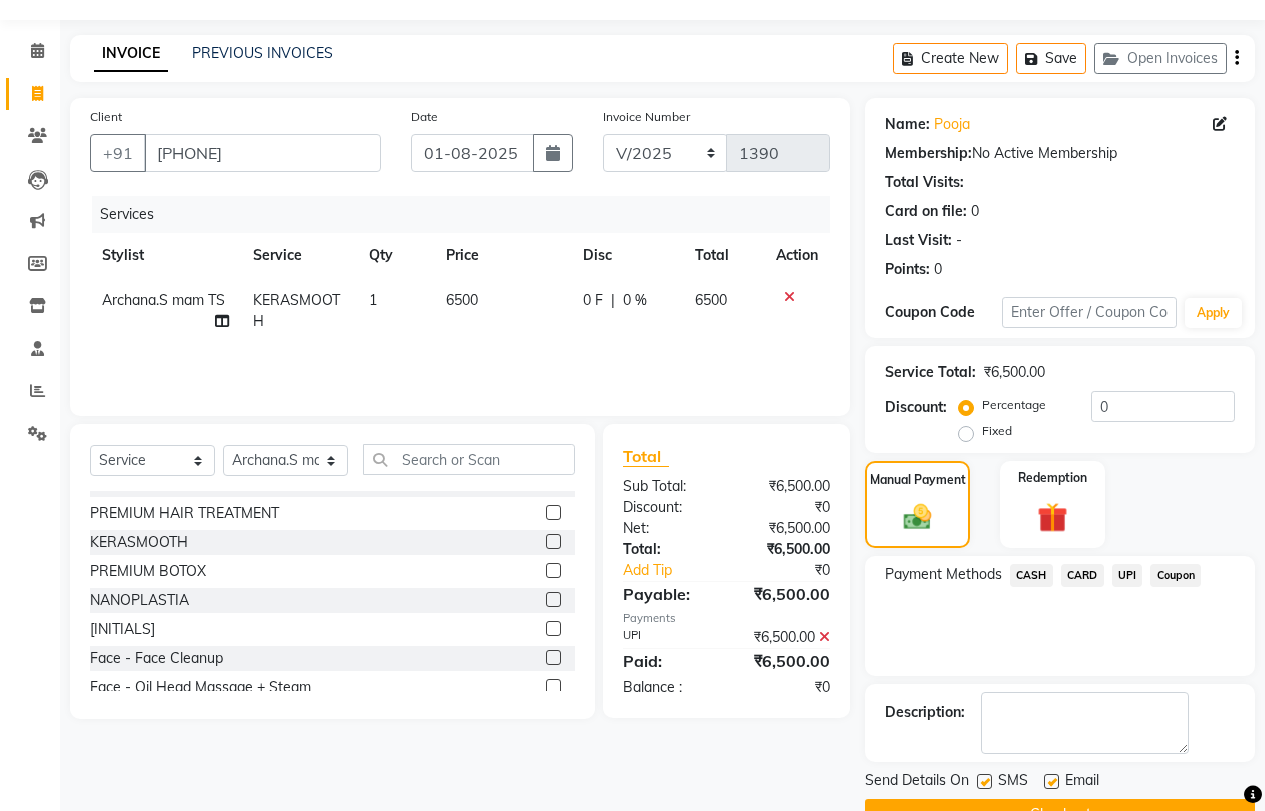 scroll, scrollTop: 101, scrollLeft: 0, axis: vertical 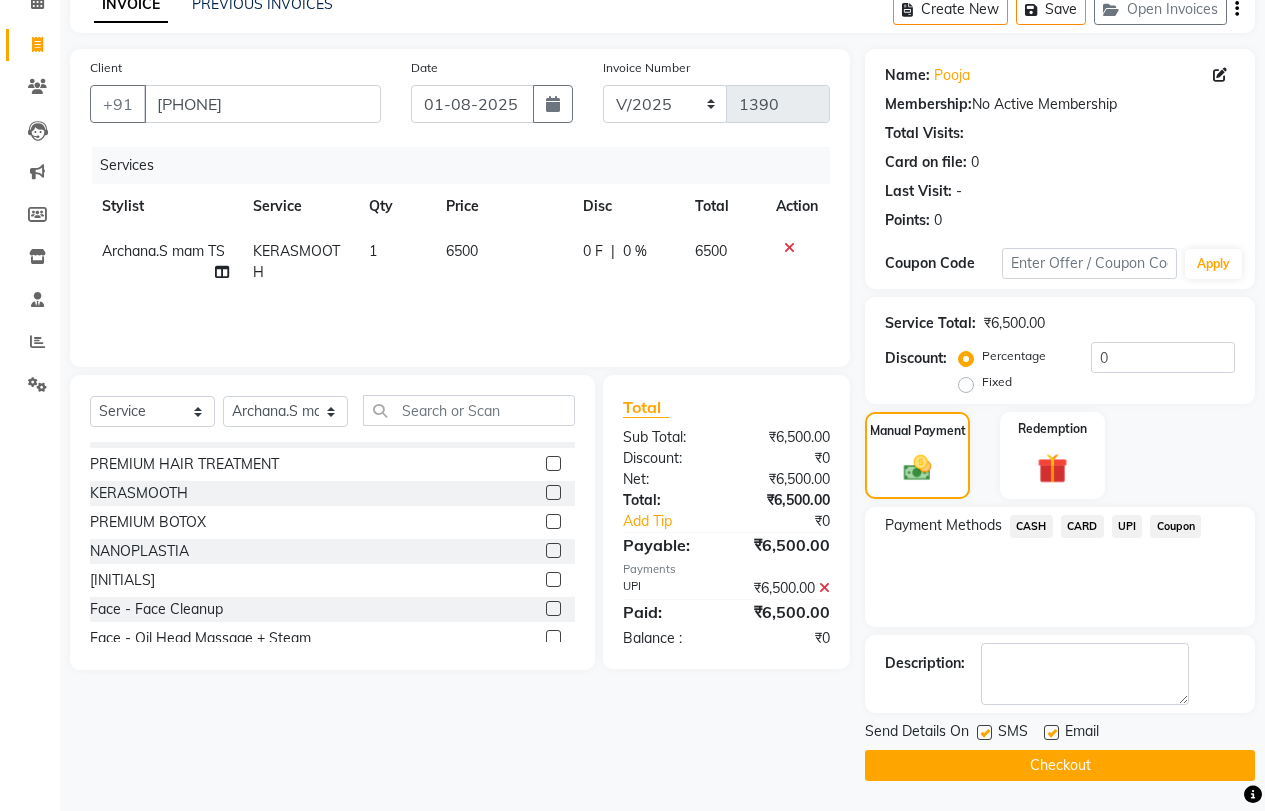click on "Checkout" 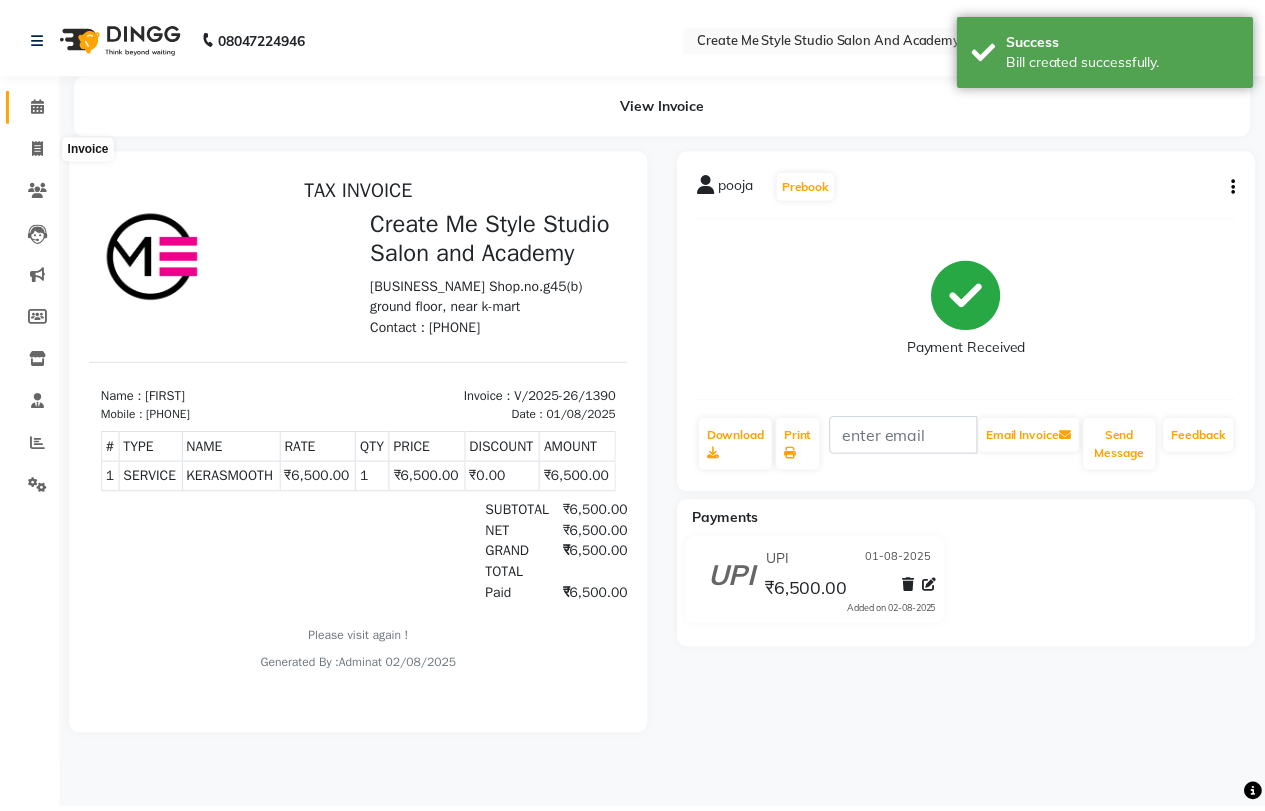 scroll, scrollTop: 0, scrollLeft: 0, axis: both 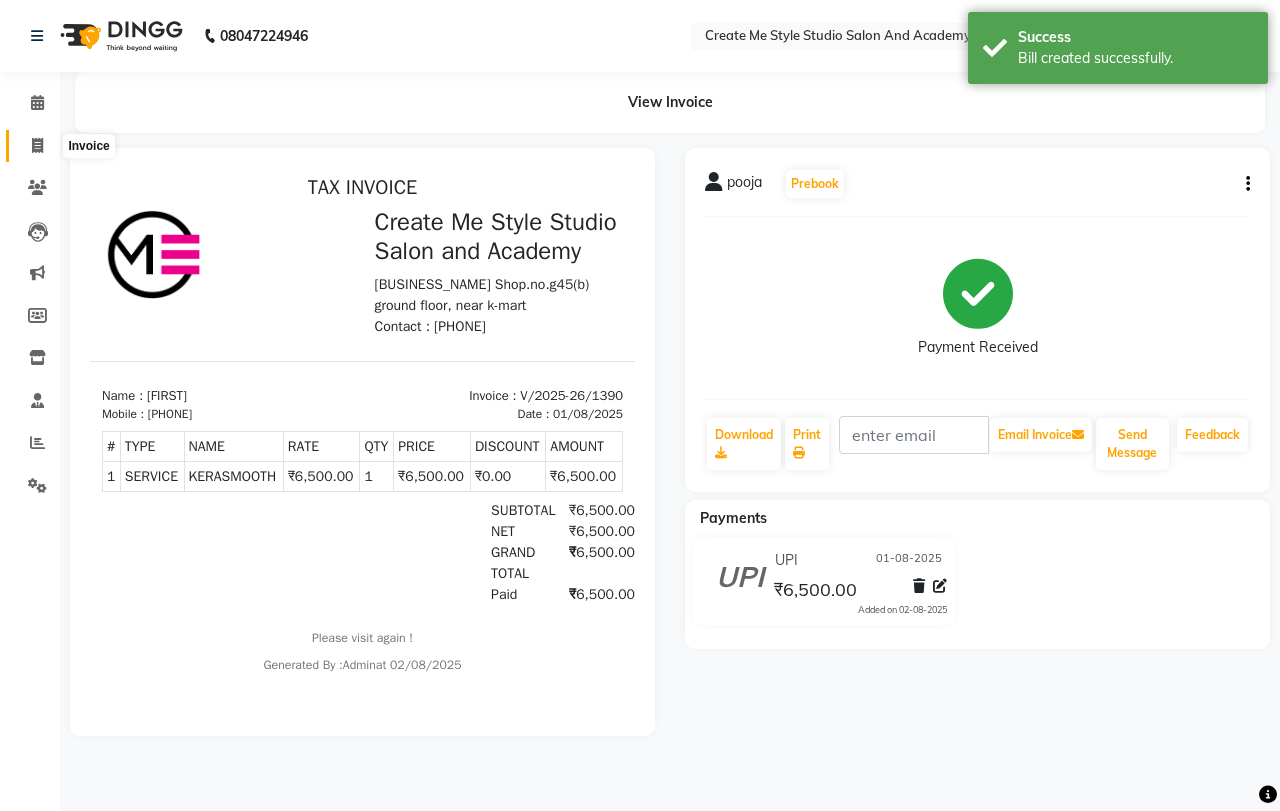 click 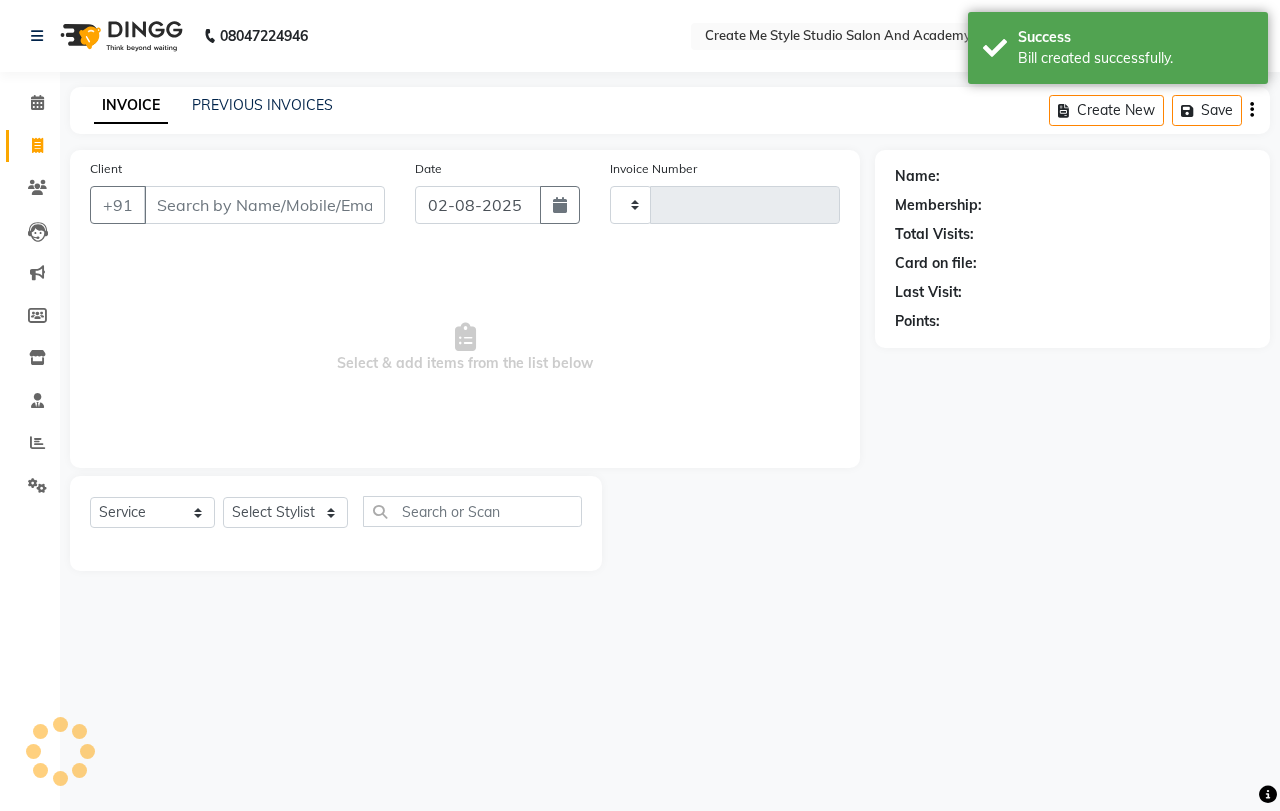 type on "1391" 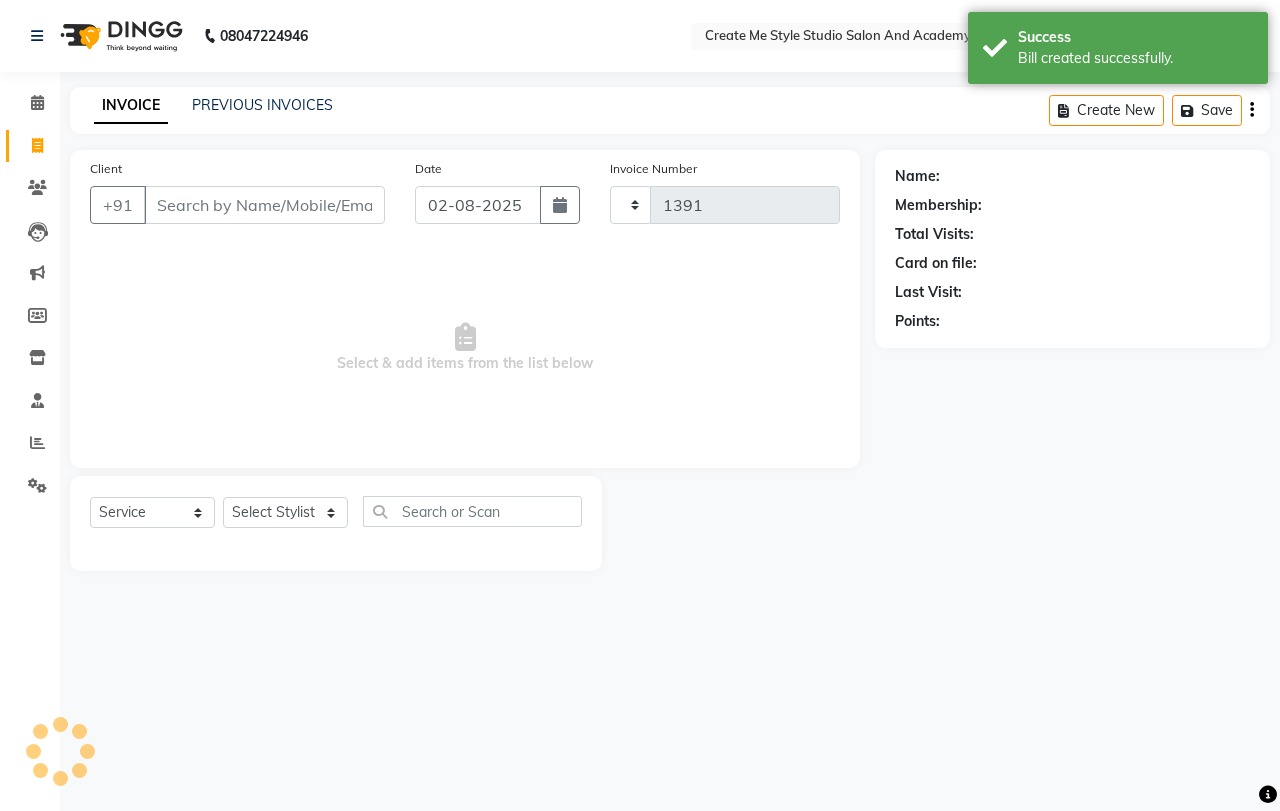 select on "8253" 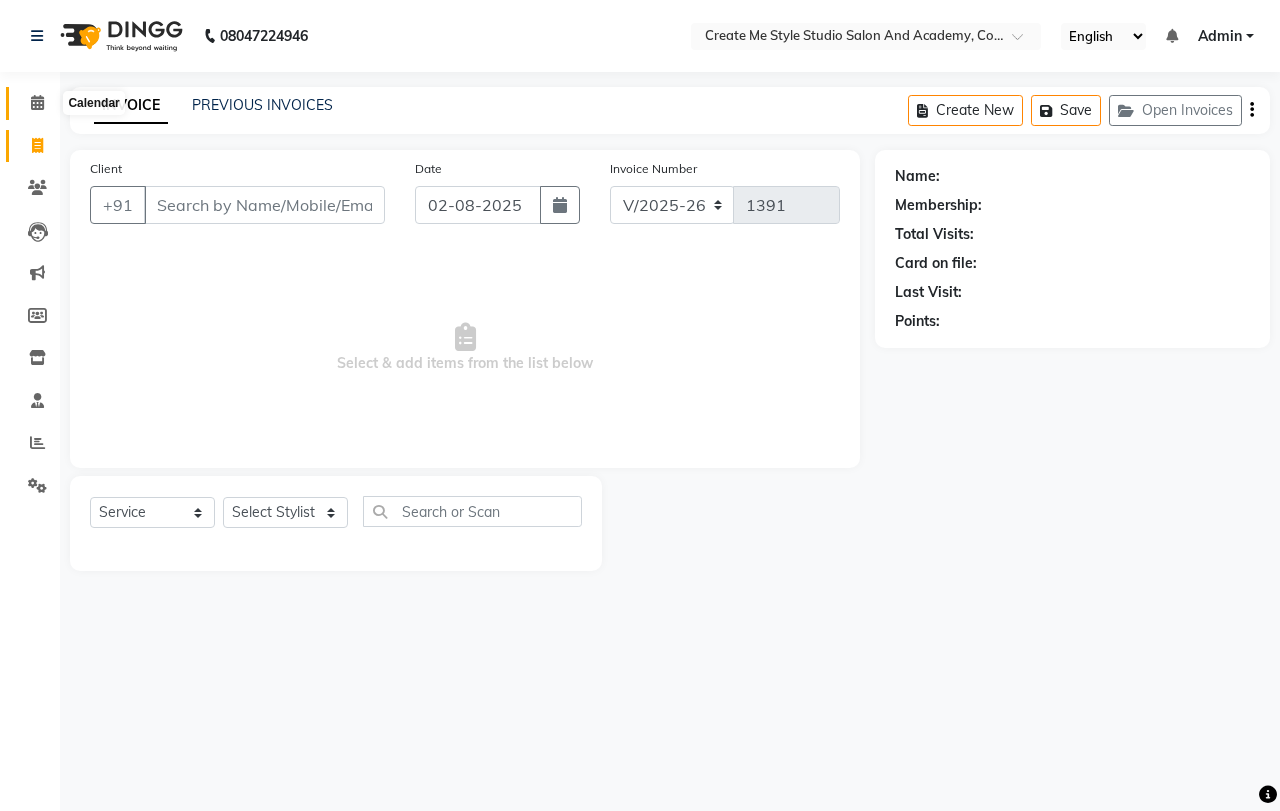 click 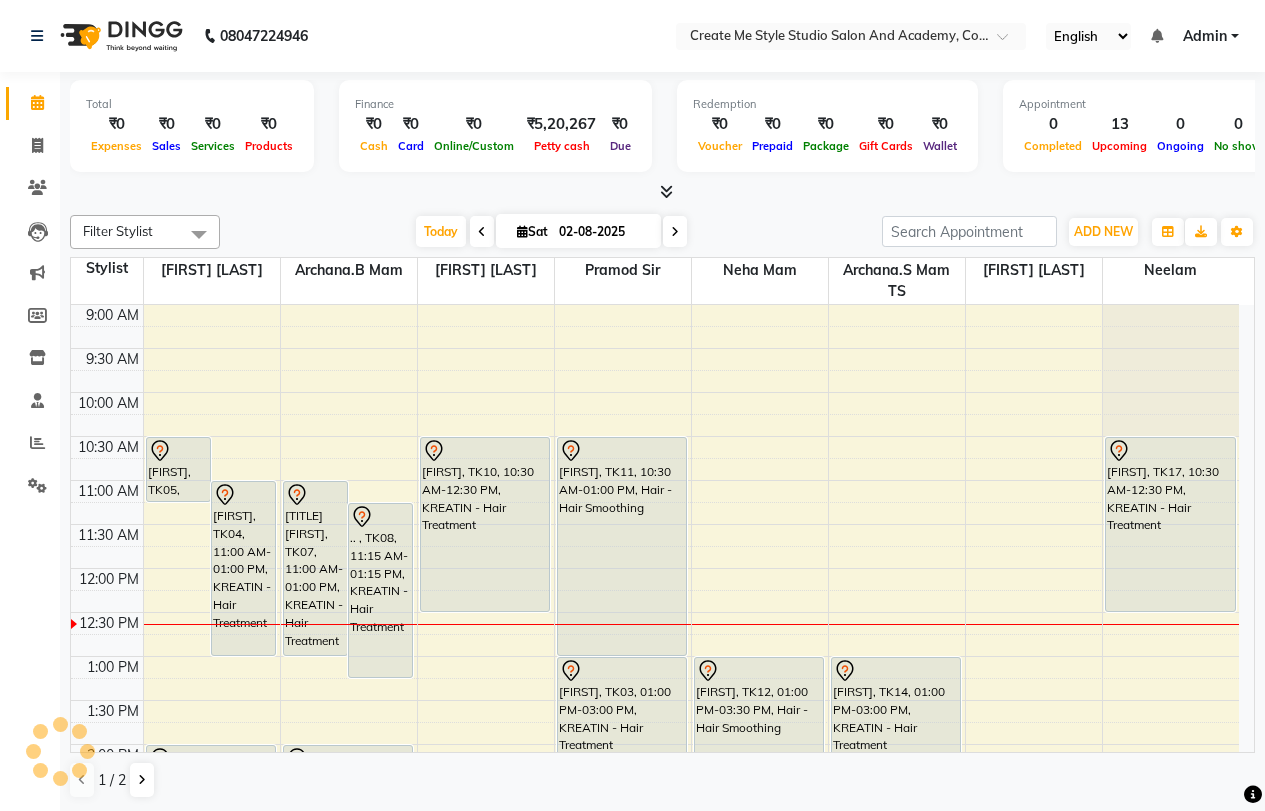 scroll, scrollTop: 265, scrollLeft: 0, axis: vertical 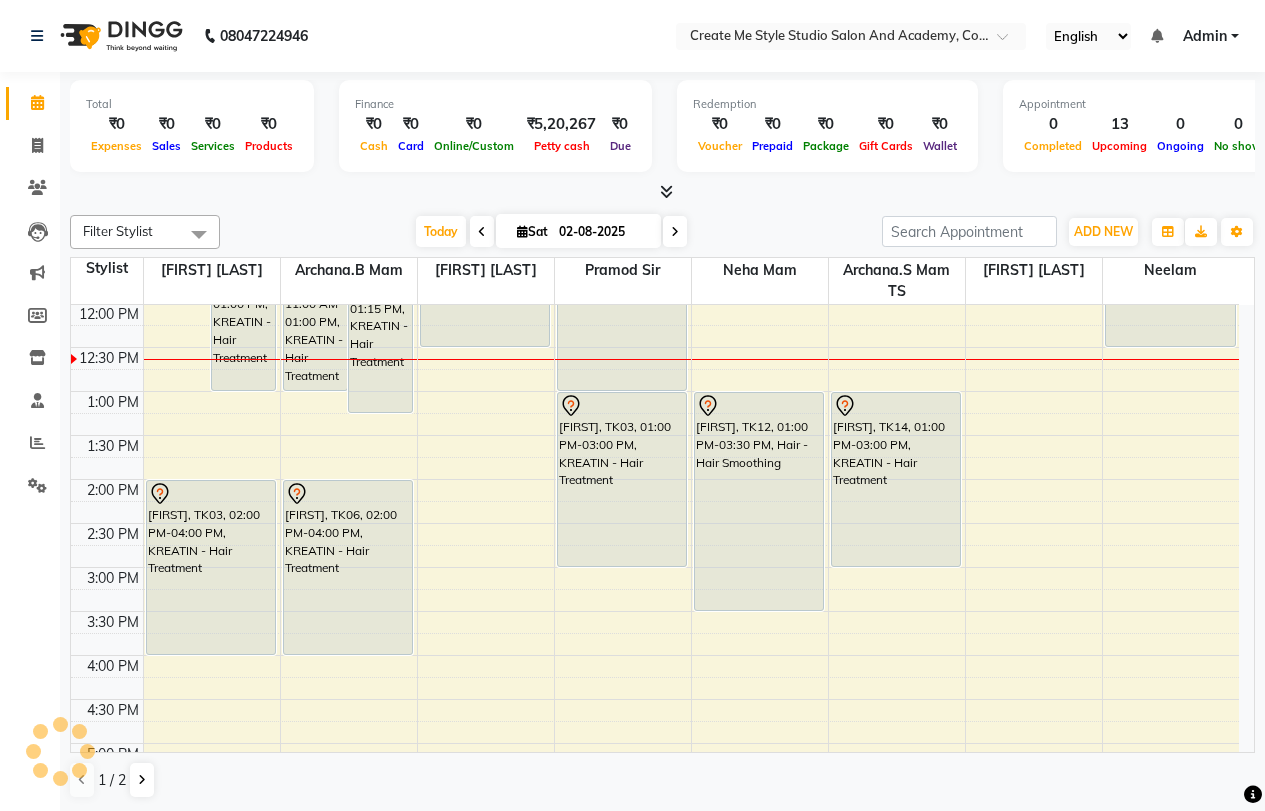 click on "Sat" at bounding box center (532, 231) 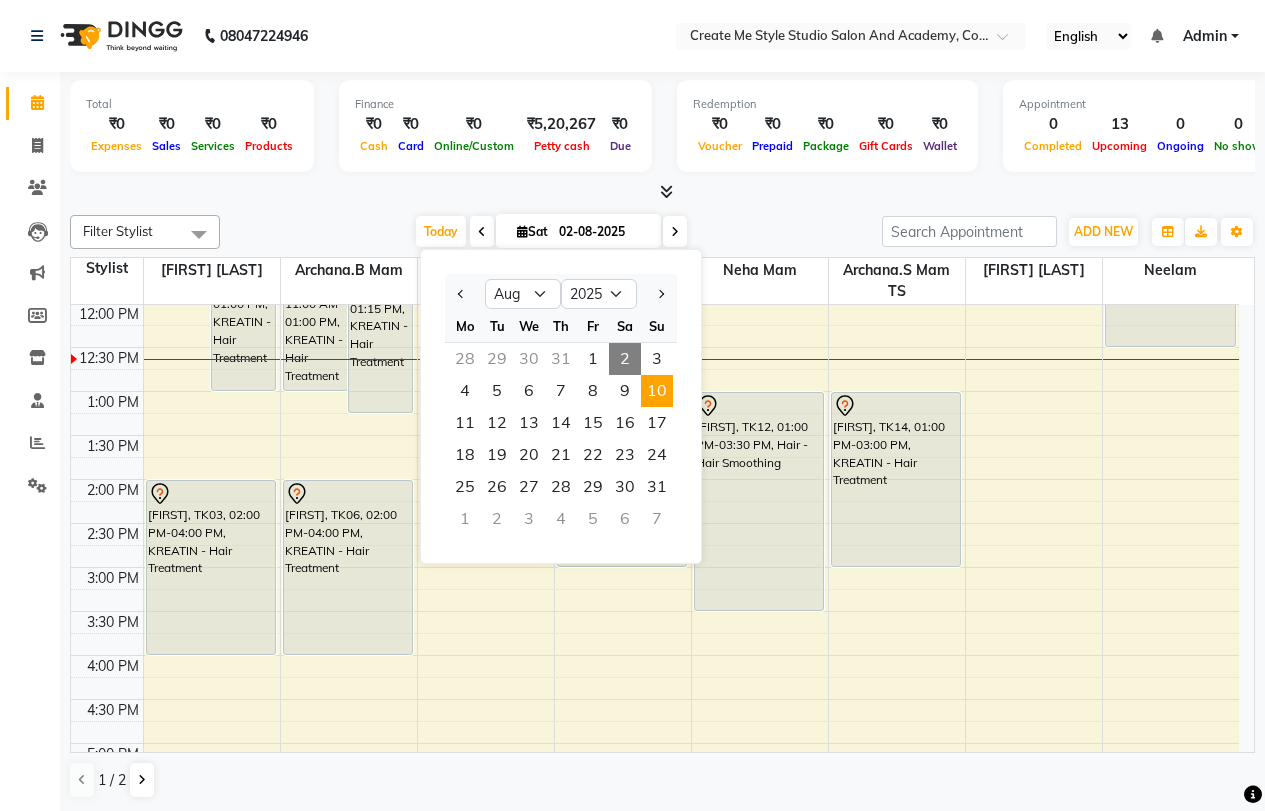 click on "10" at bounding box center (657, 391) 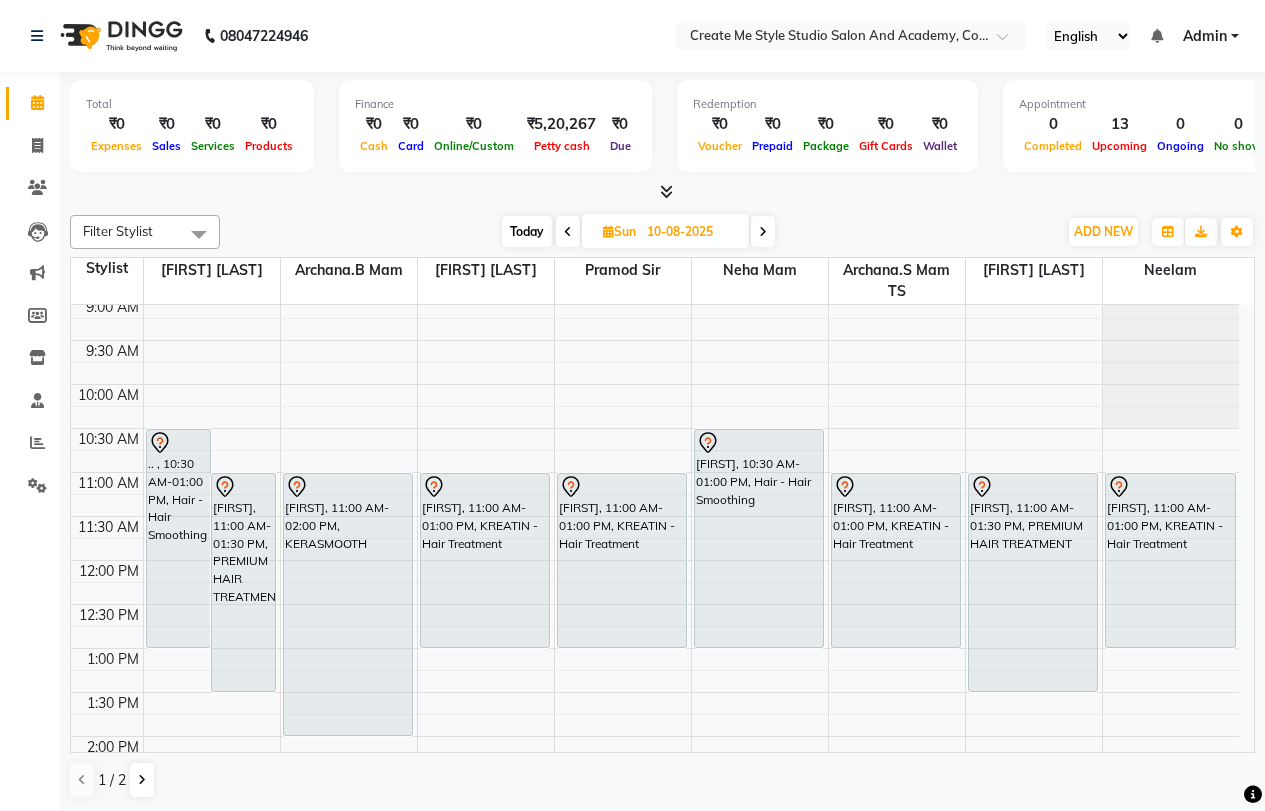 scroll, scrollTop: 0, scrollLeft: 0, axis: both 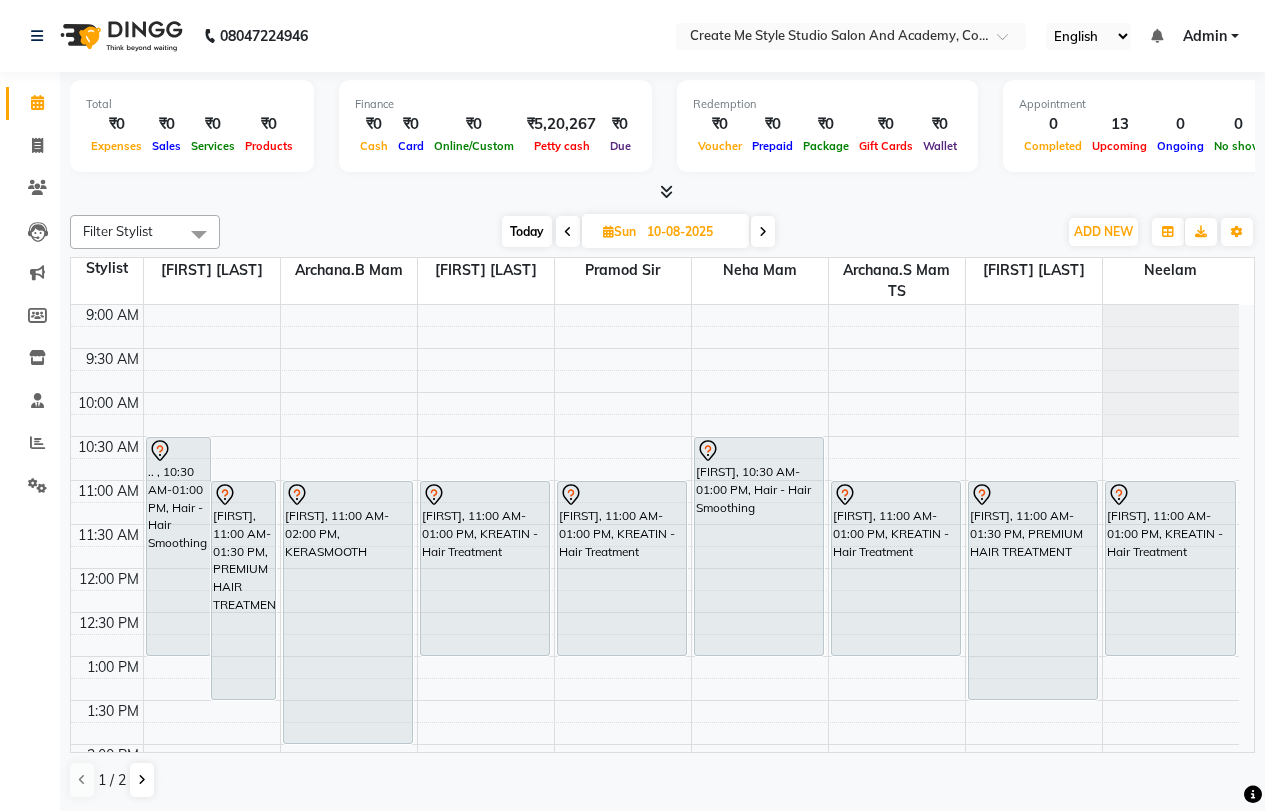 click on "Today" at bounding box center [527, 231] 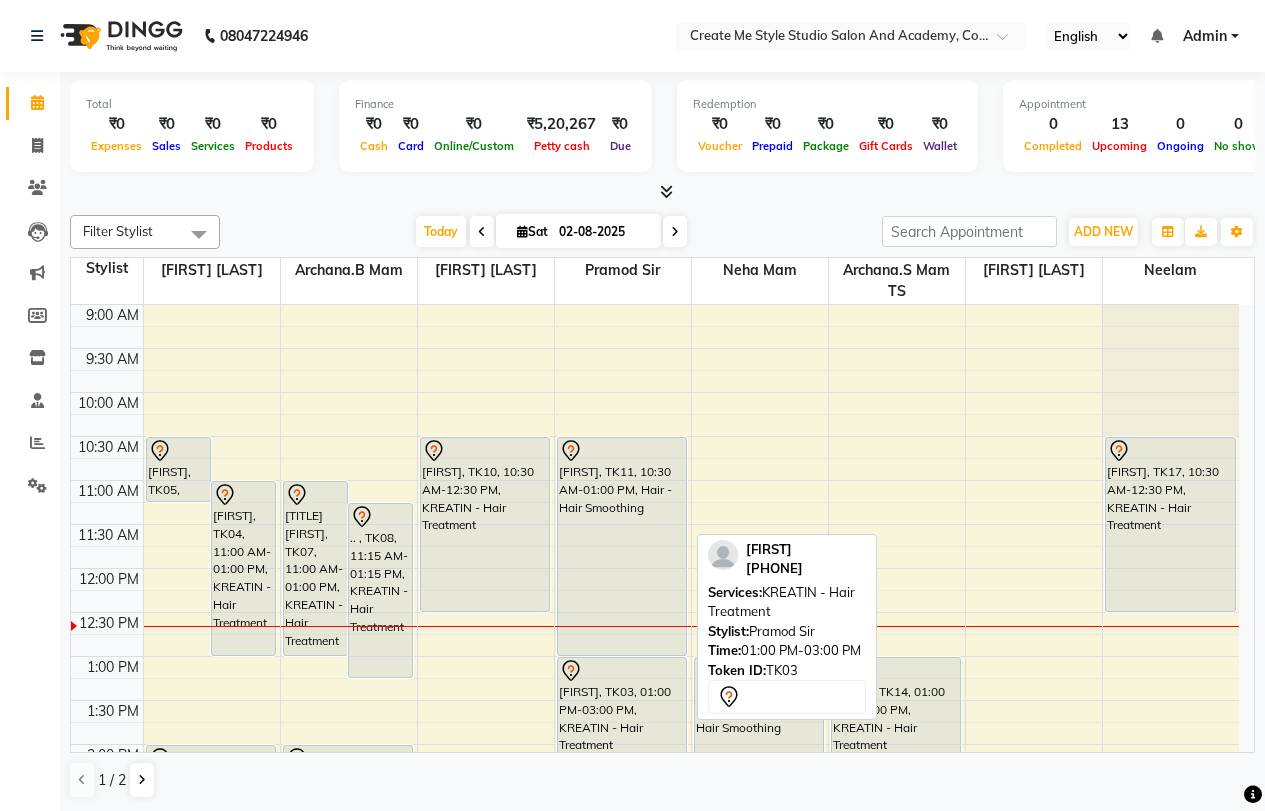 scroll, scrollTop: 100, scrollLeft: 0, axis: vertical 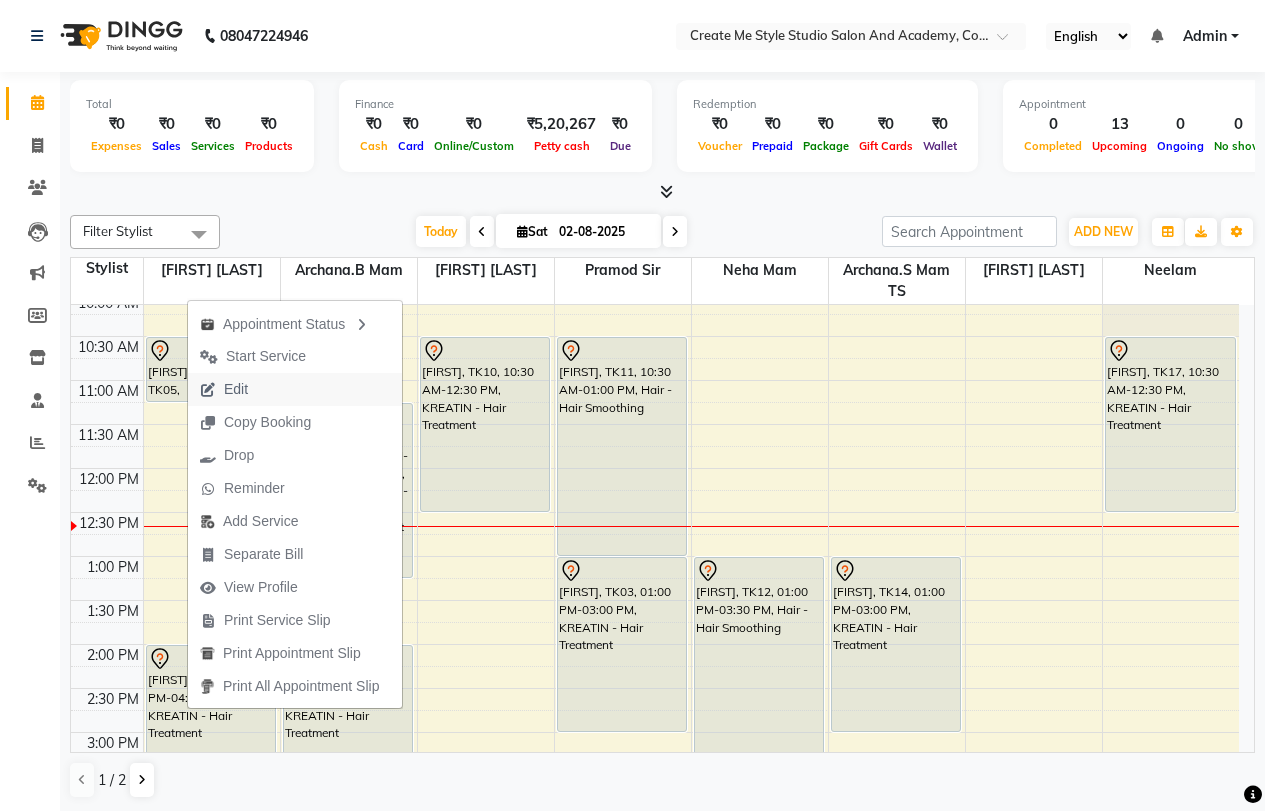 click on "Edit" at bounding box center [224, 389] 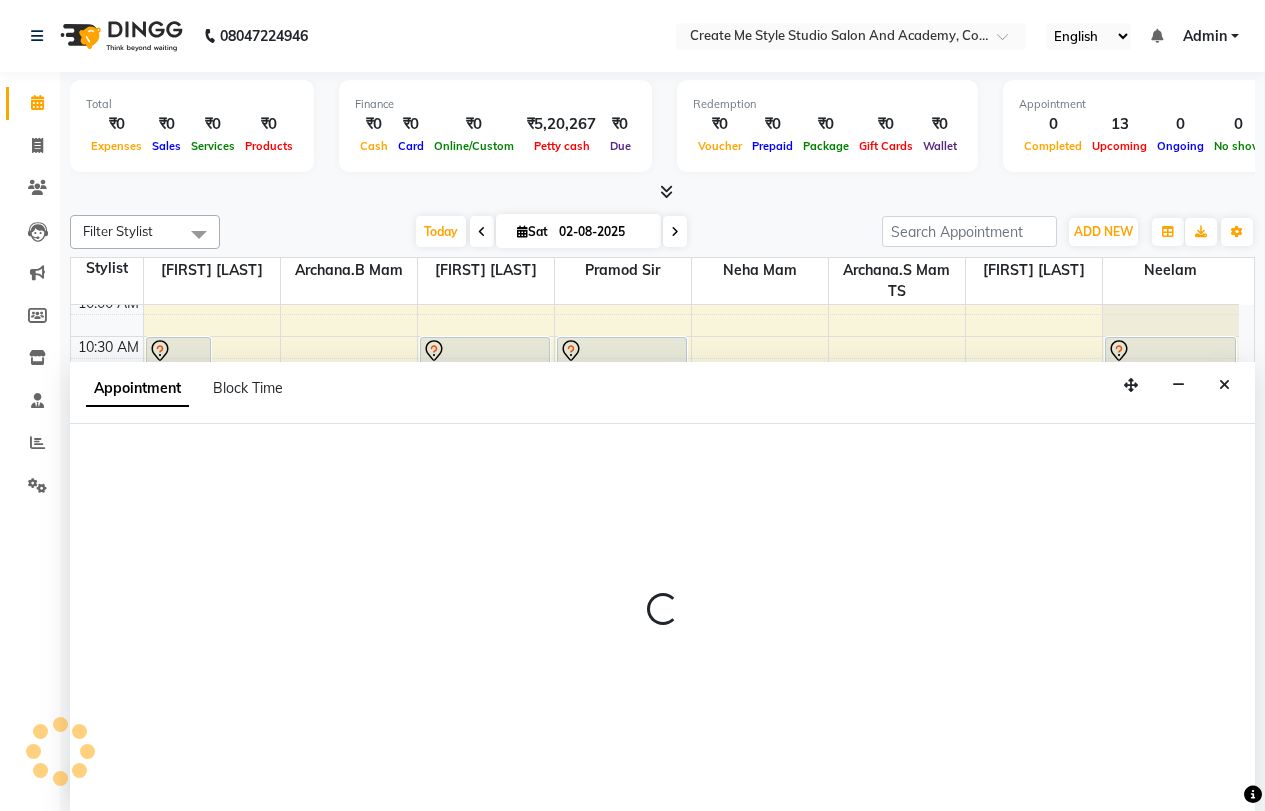 select on "tentative" 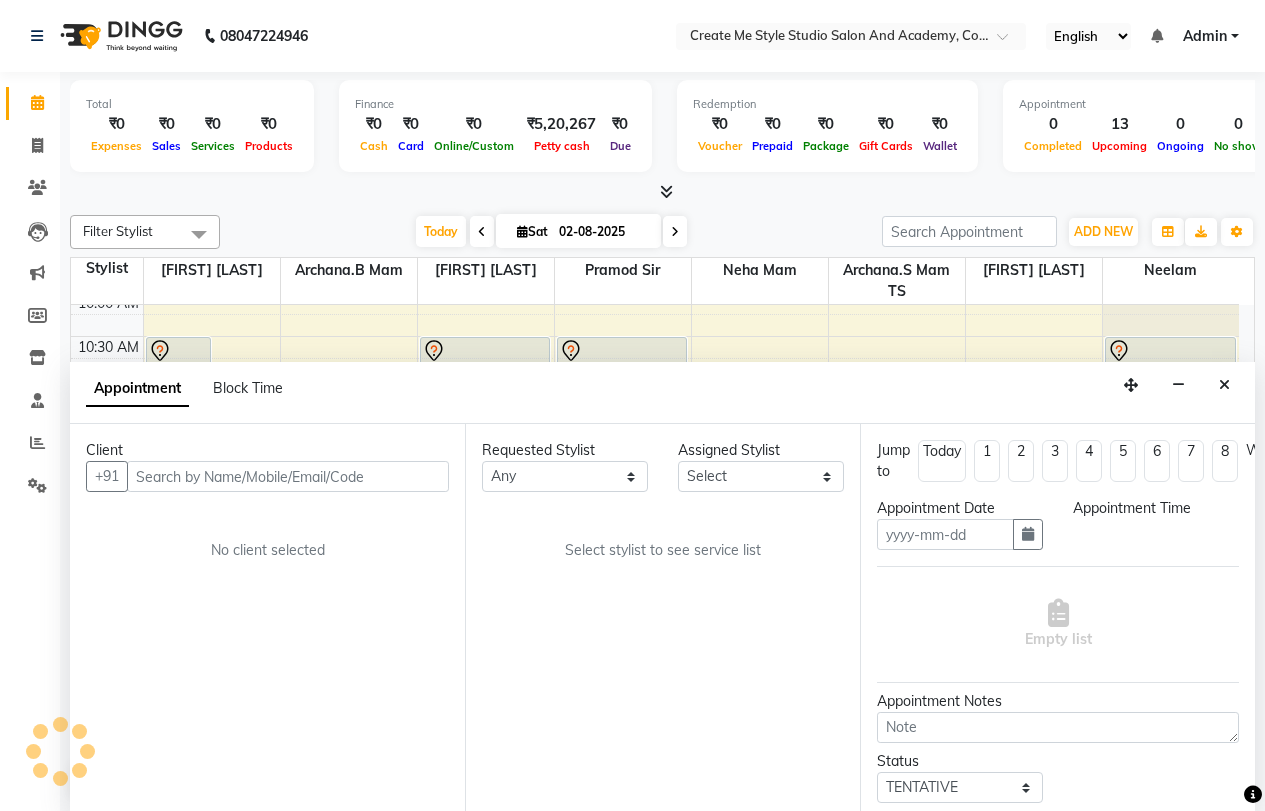 type on "02-08-2025" 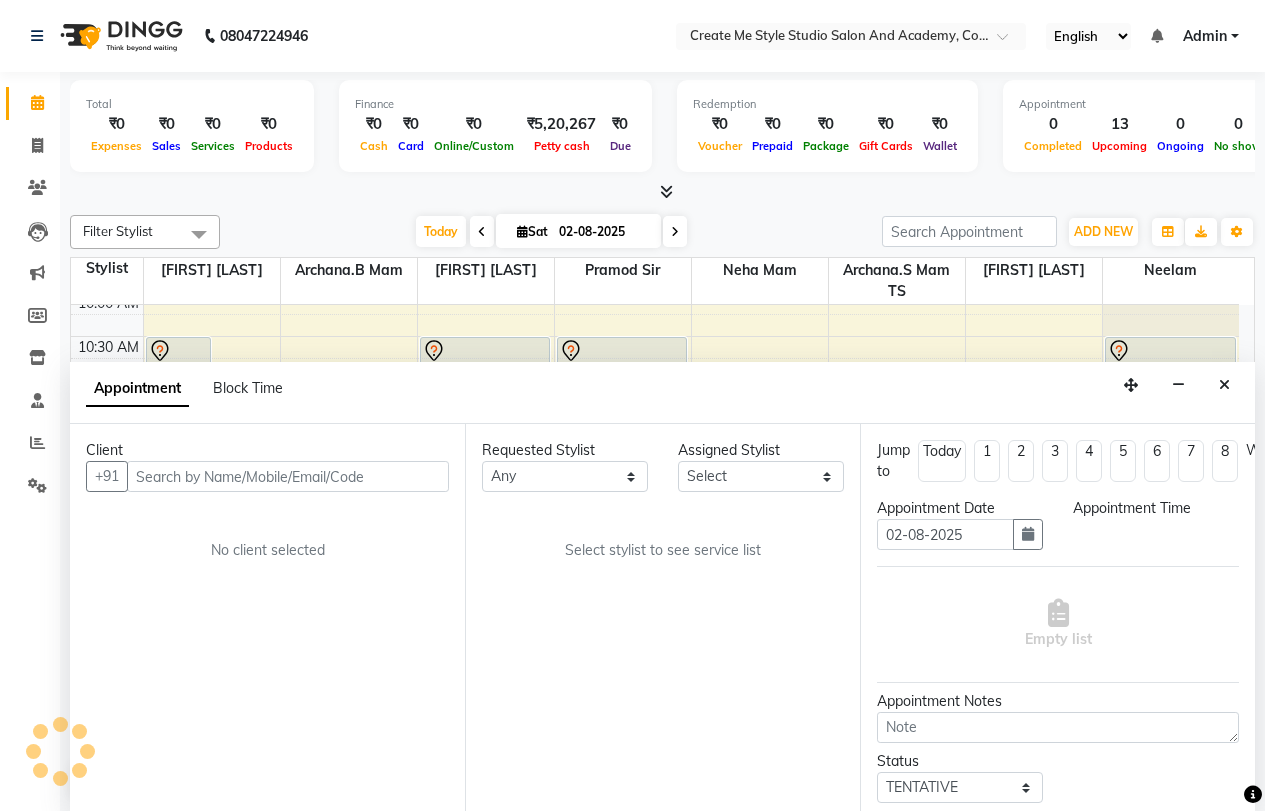 scroll, scrollTop: 1, scrollLeft: 0, axis: vertical 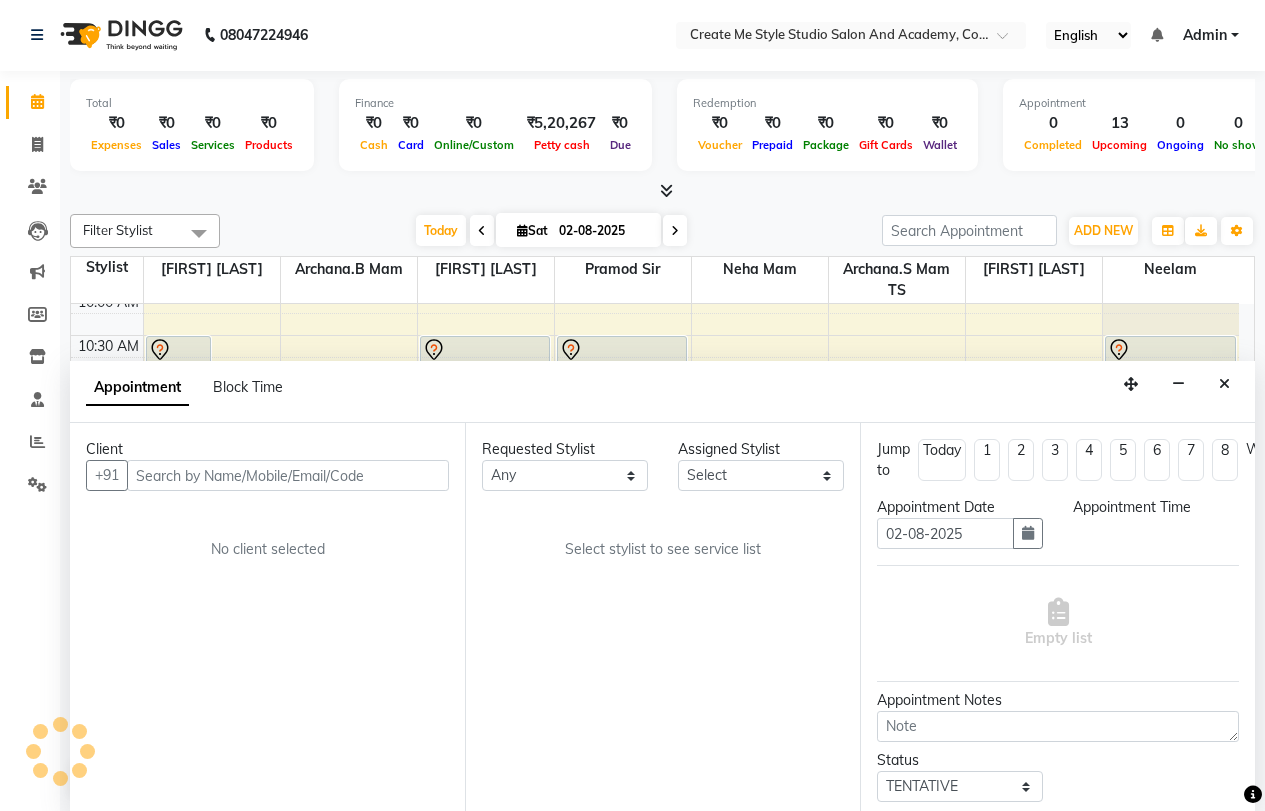 select on "780" 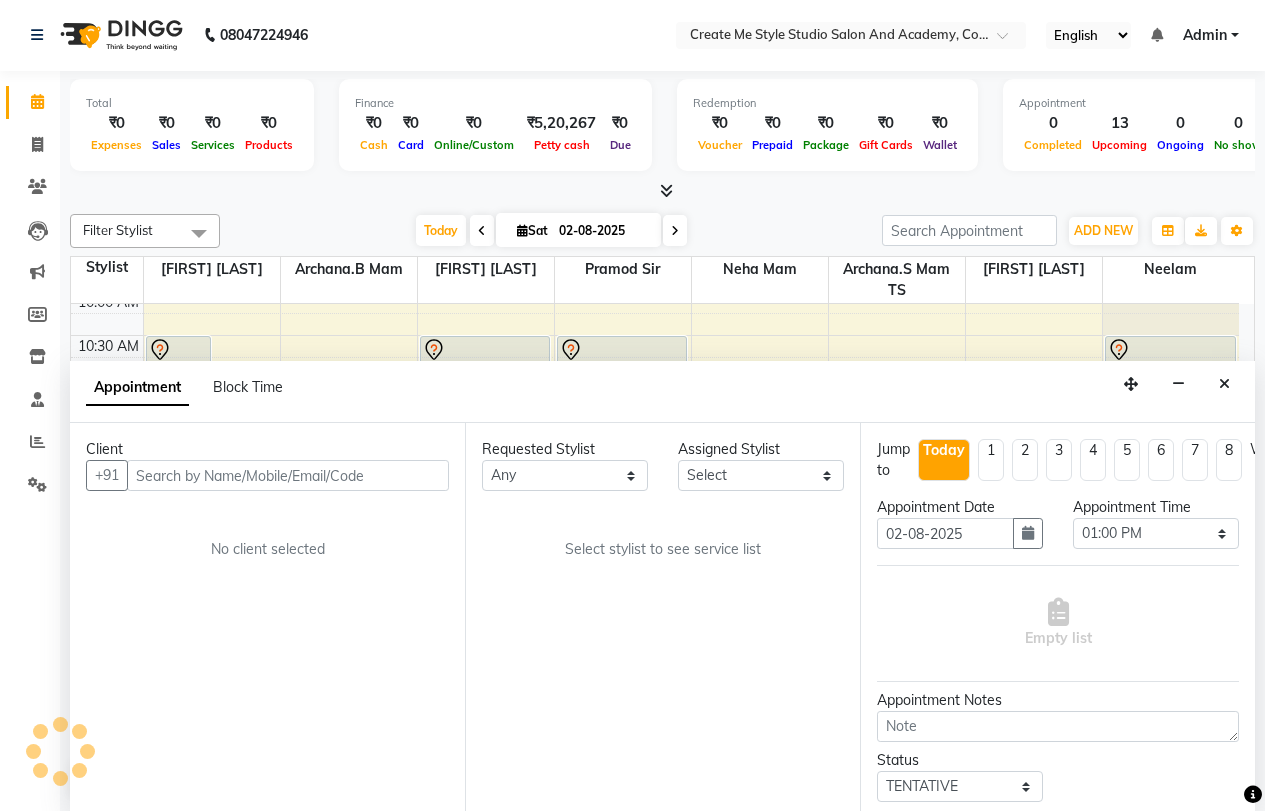 scroll, scrollTop: 265, scrollLeft: 0, axis: vertical 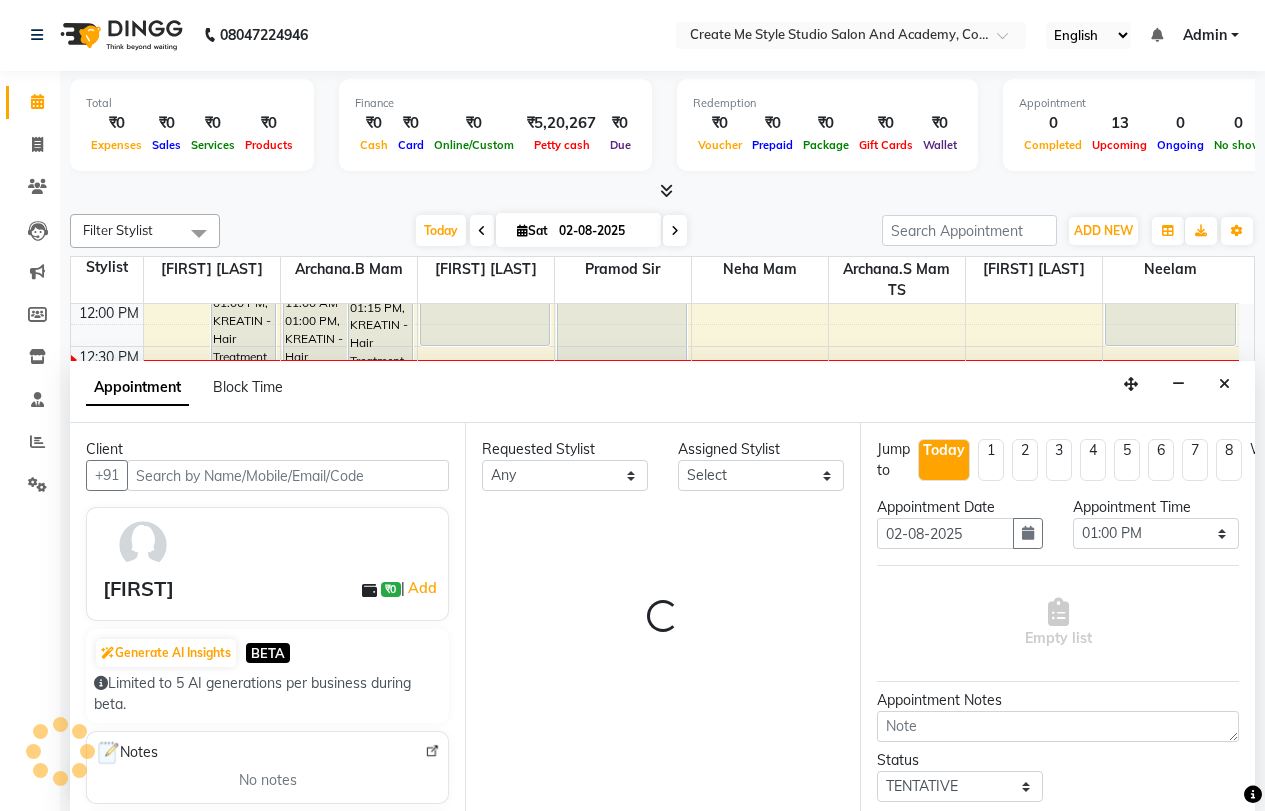 select on "79112" 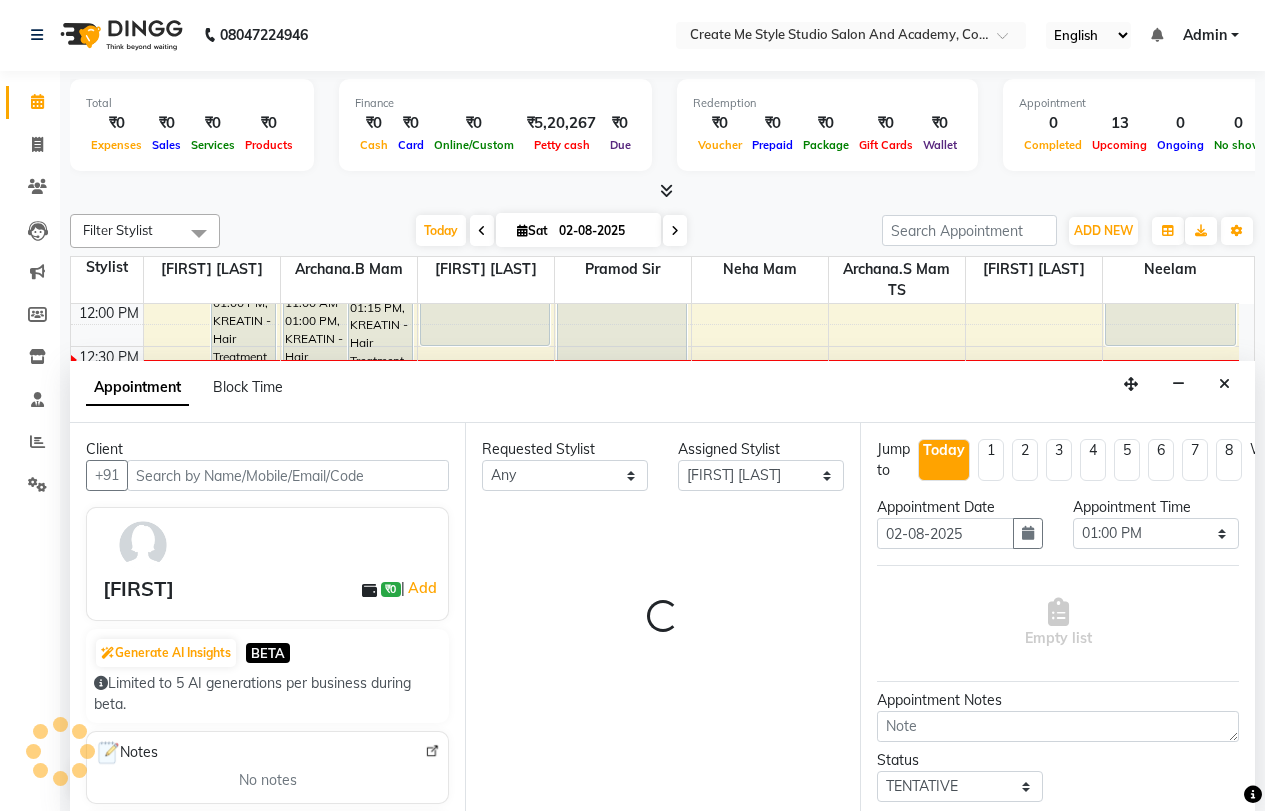 select on "4152" 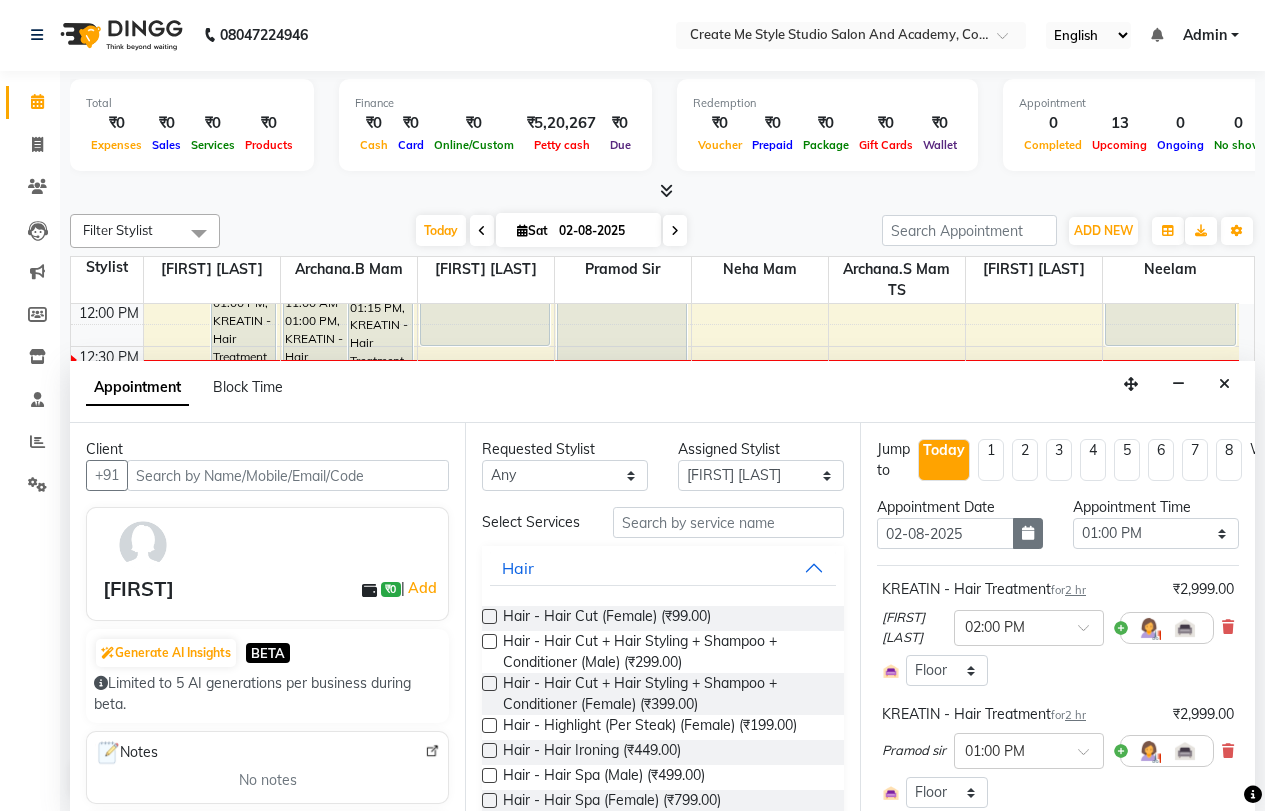 click at bounding box center (1028, 533) 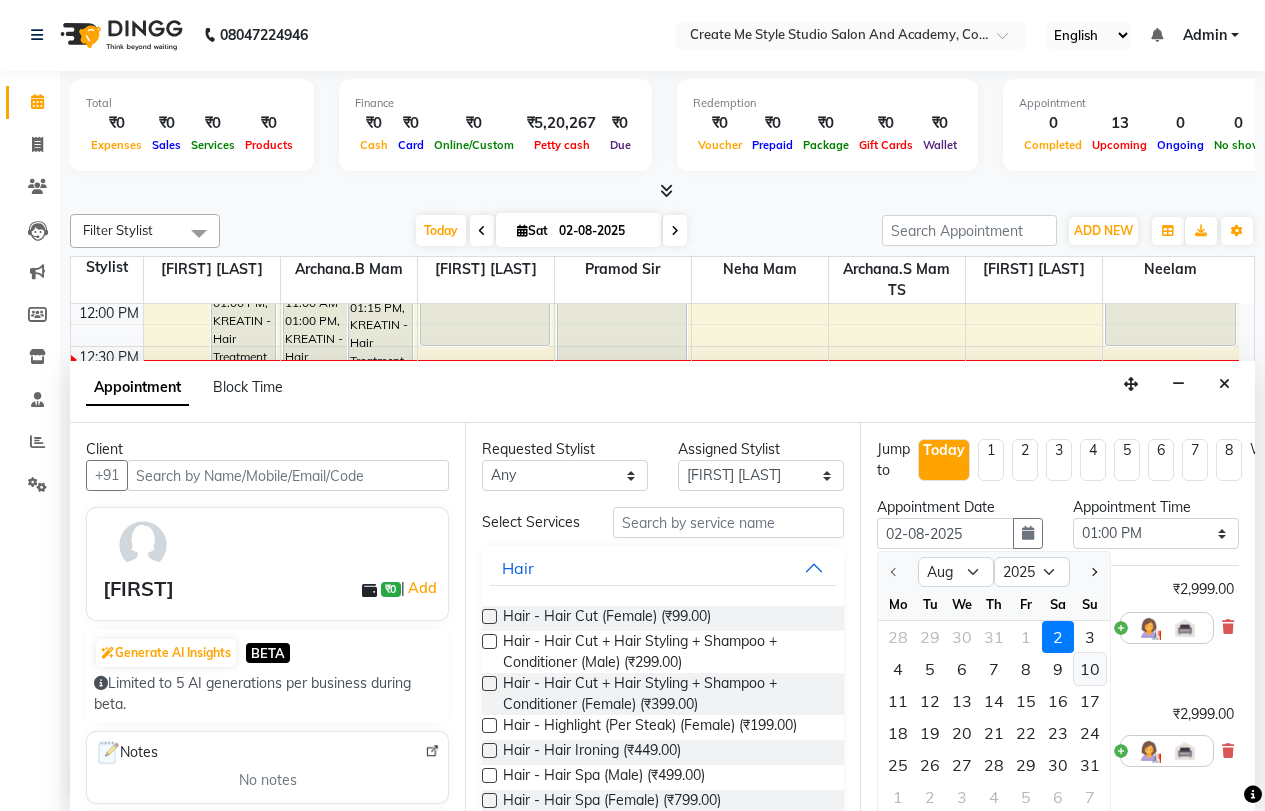 click on "10" at bounding box center [1090, 669] 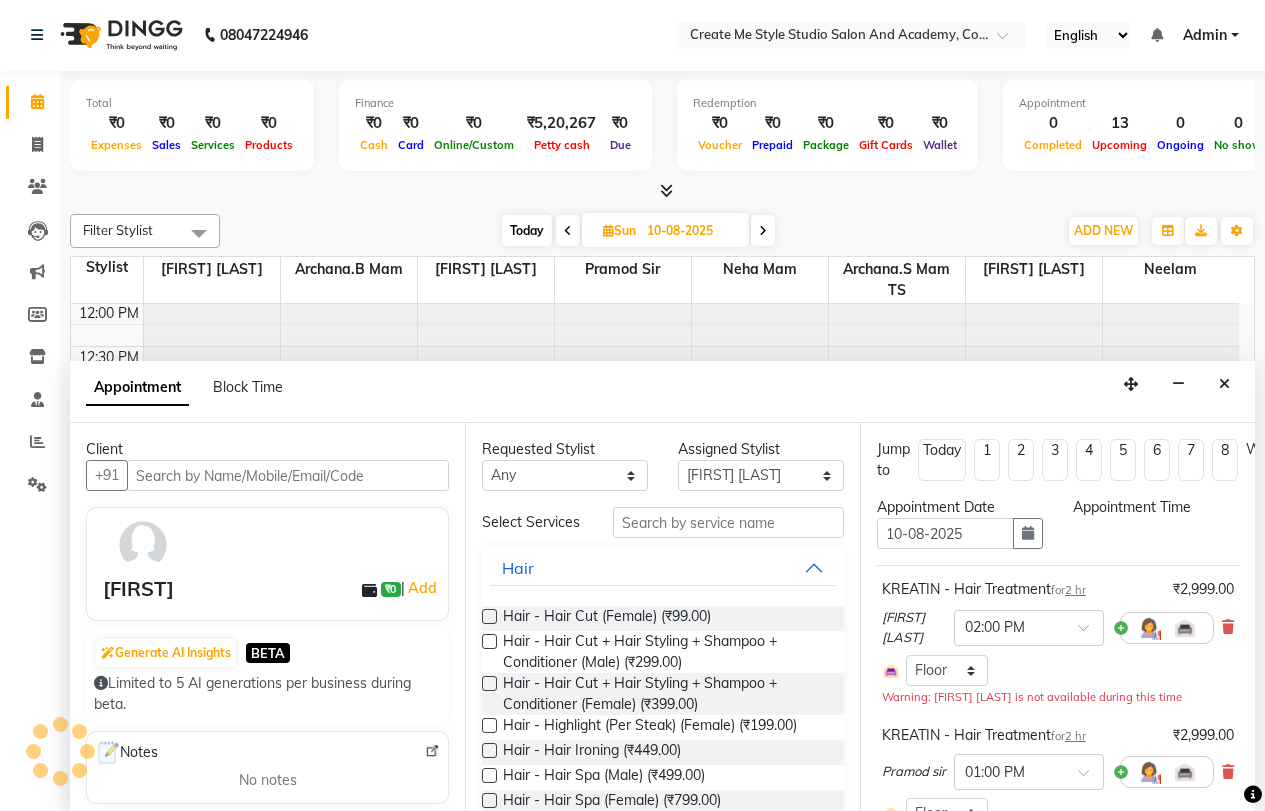scroll, scrollTop: 0, scrollLeft: 0, axis: both 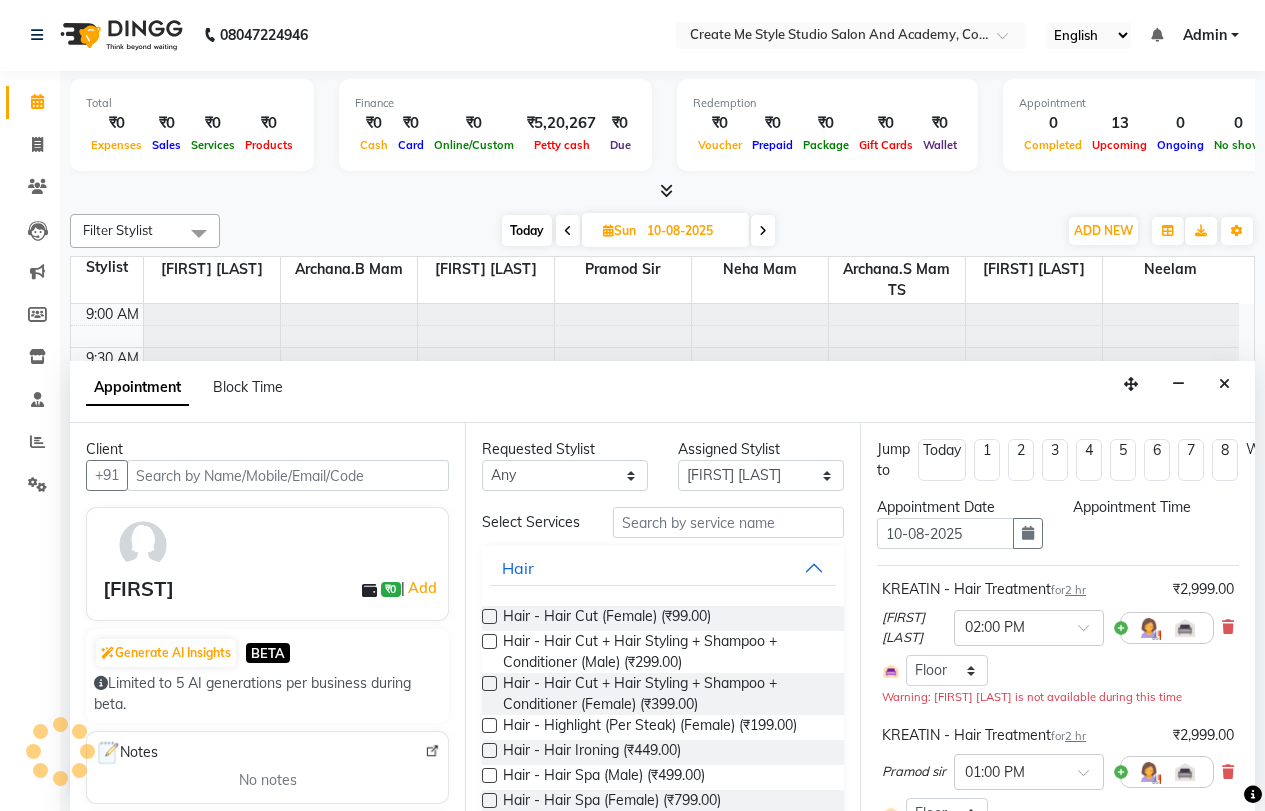 select on "780" 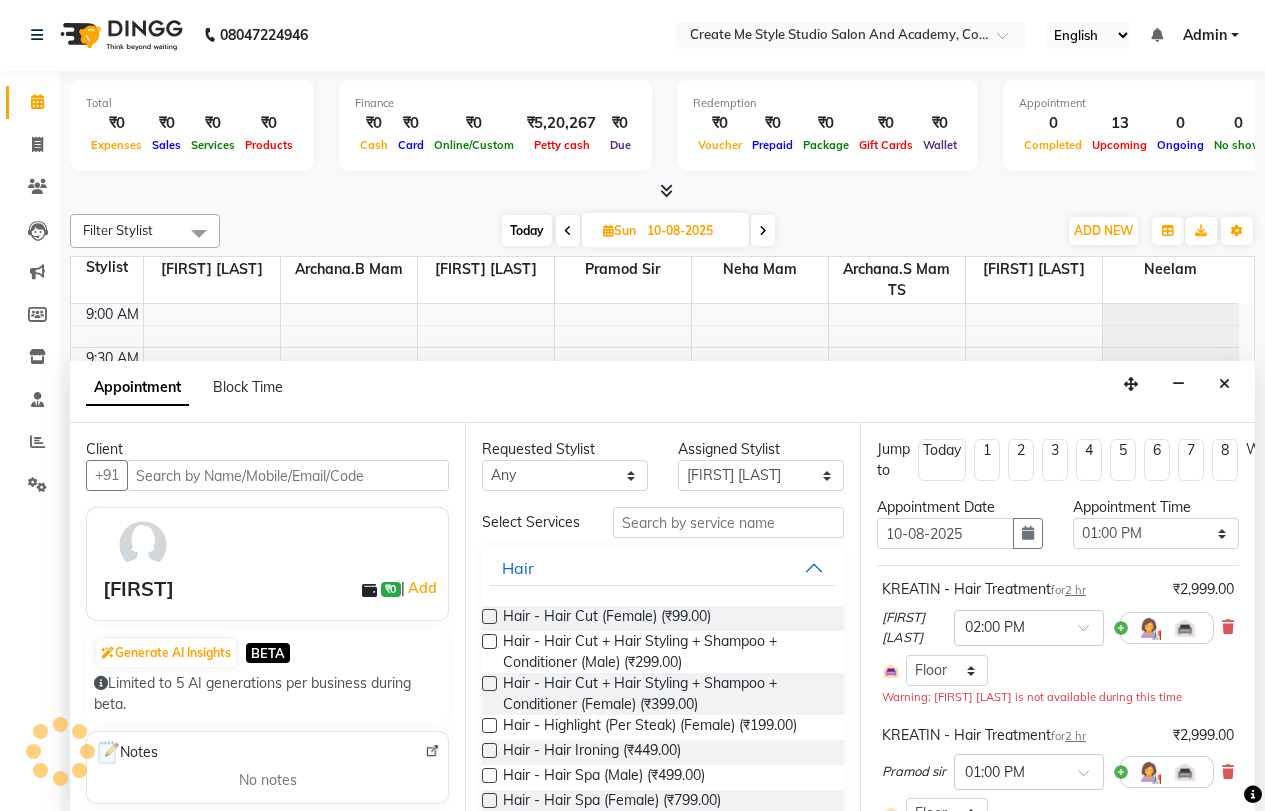 scroll, scrollTop: 265, scrollLeft: 0, axis: vertical 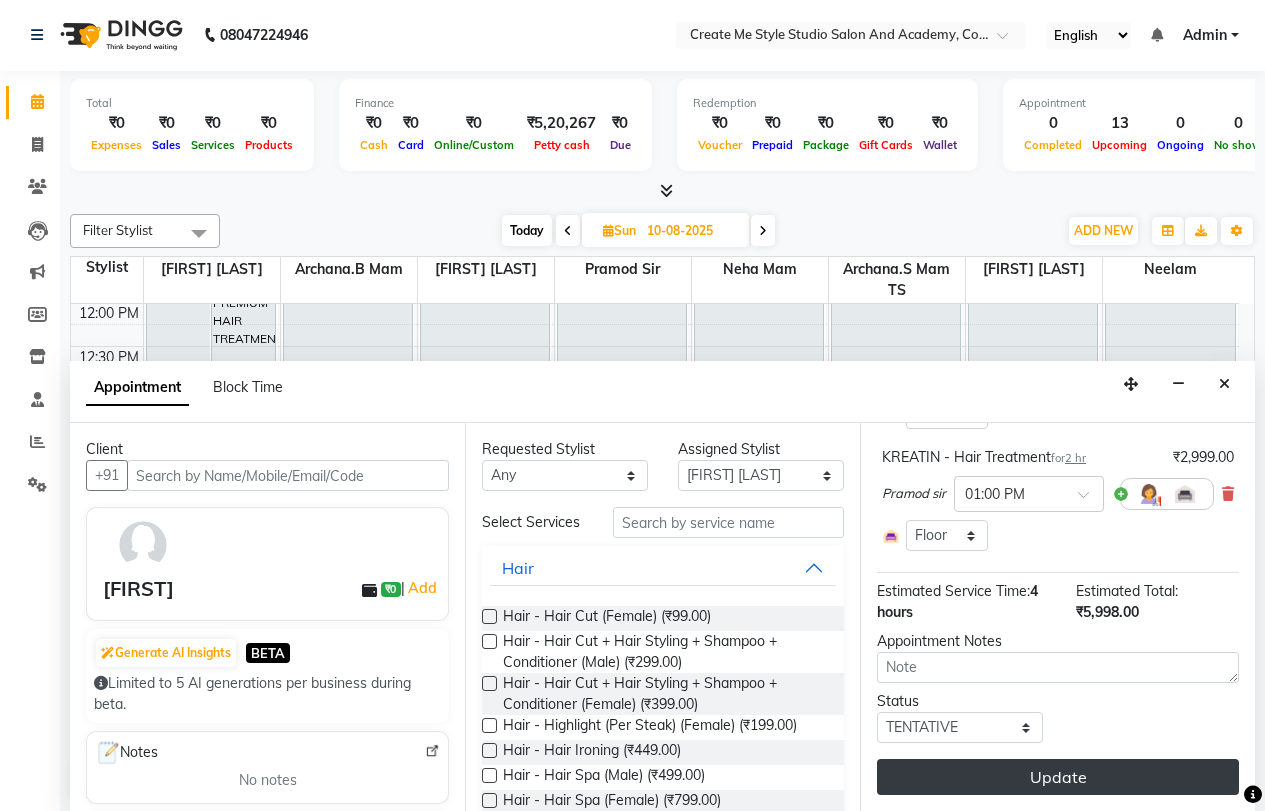 click on "Update" at bounding box center (1058, 777) 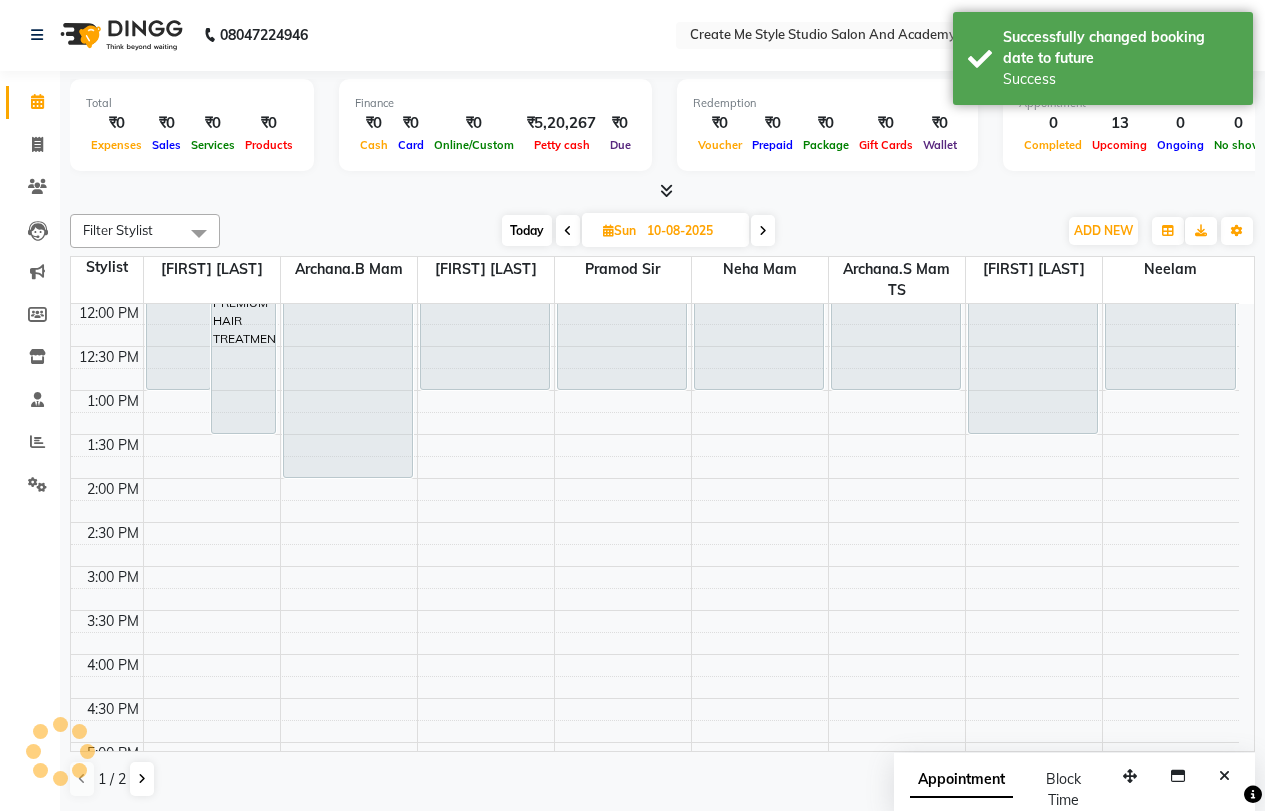 scroll, scrollTop: 0, scrollLeft: 0, axis: both 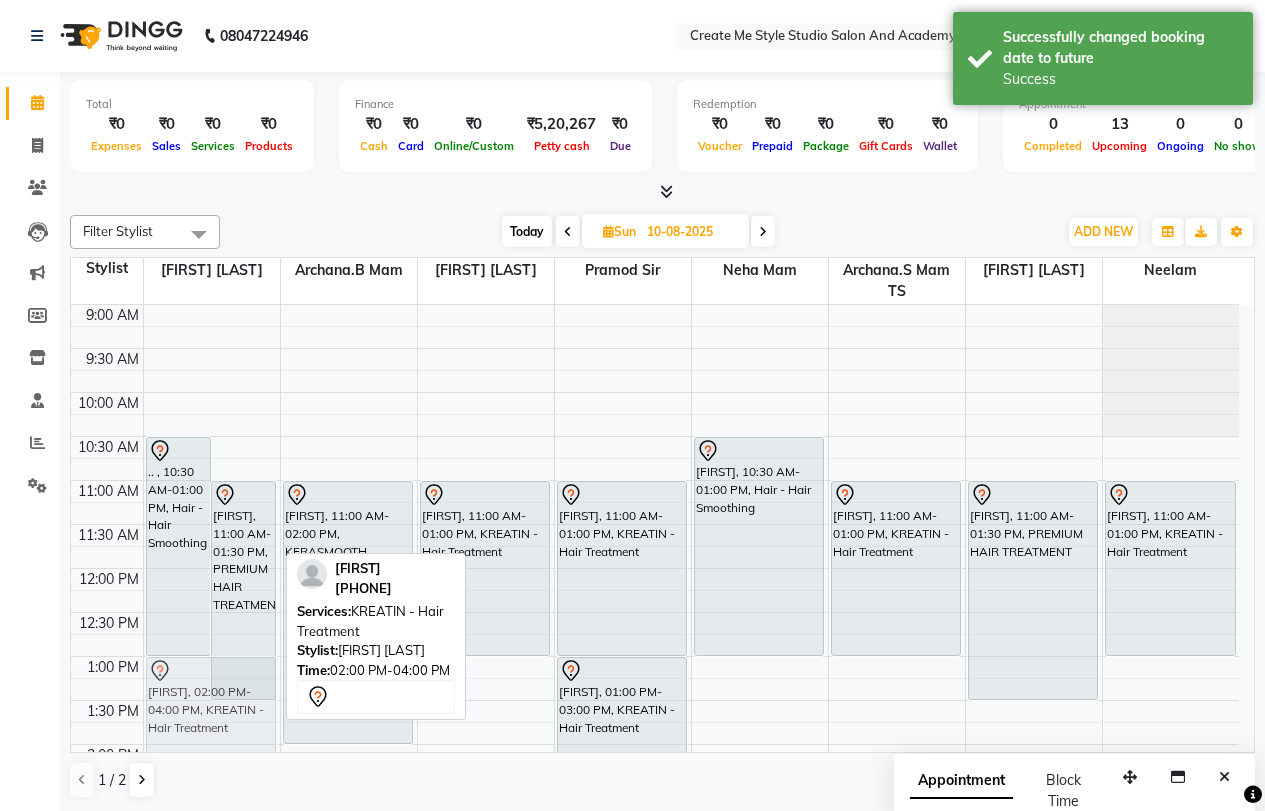 drag, startPoint x: 212, startPoint y: 737, endPoint x: 203, endPoint y: 650, distance: 87.46428 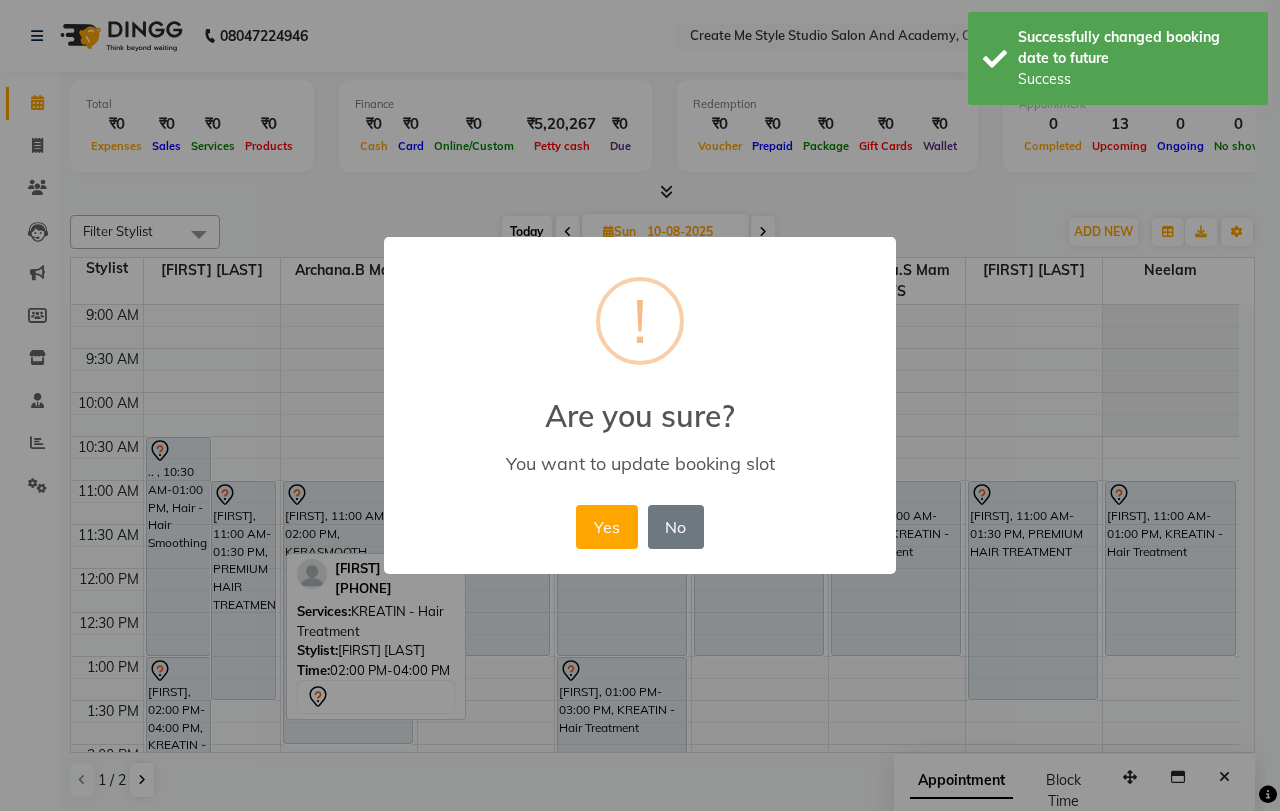 click on "Yes" at bounding box center (606, 527) 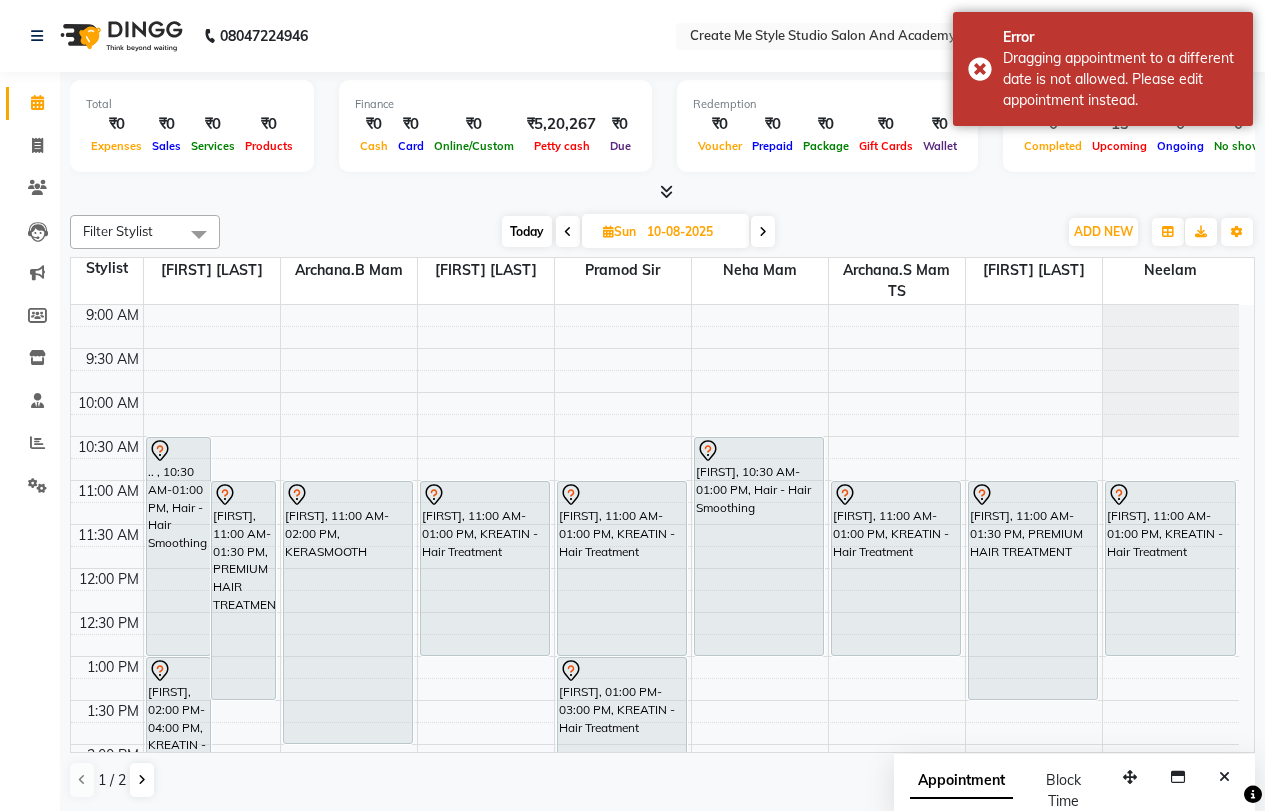 click on "Today" at bounding box center (527, 231) 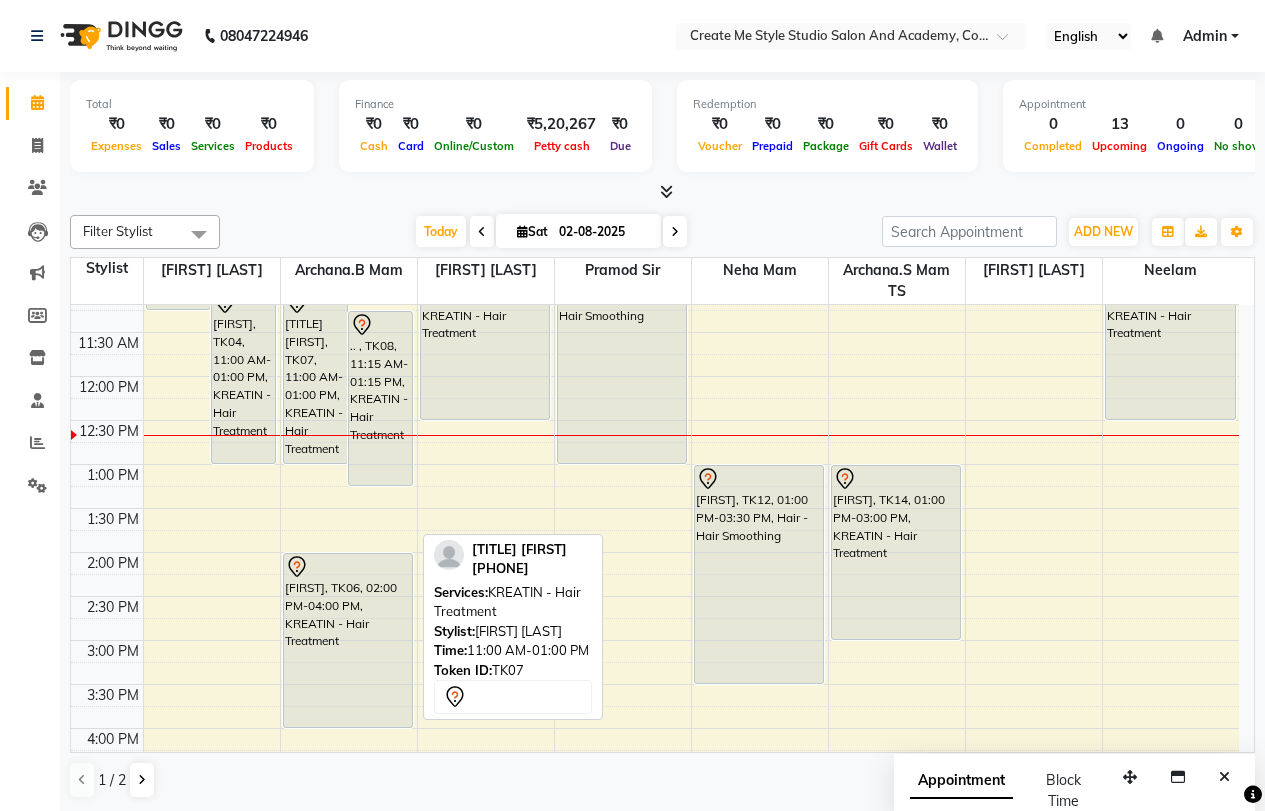 scroll, scrollTop: 0, scrollLeft: 0, axis: both 